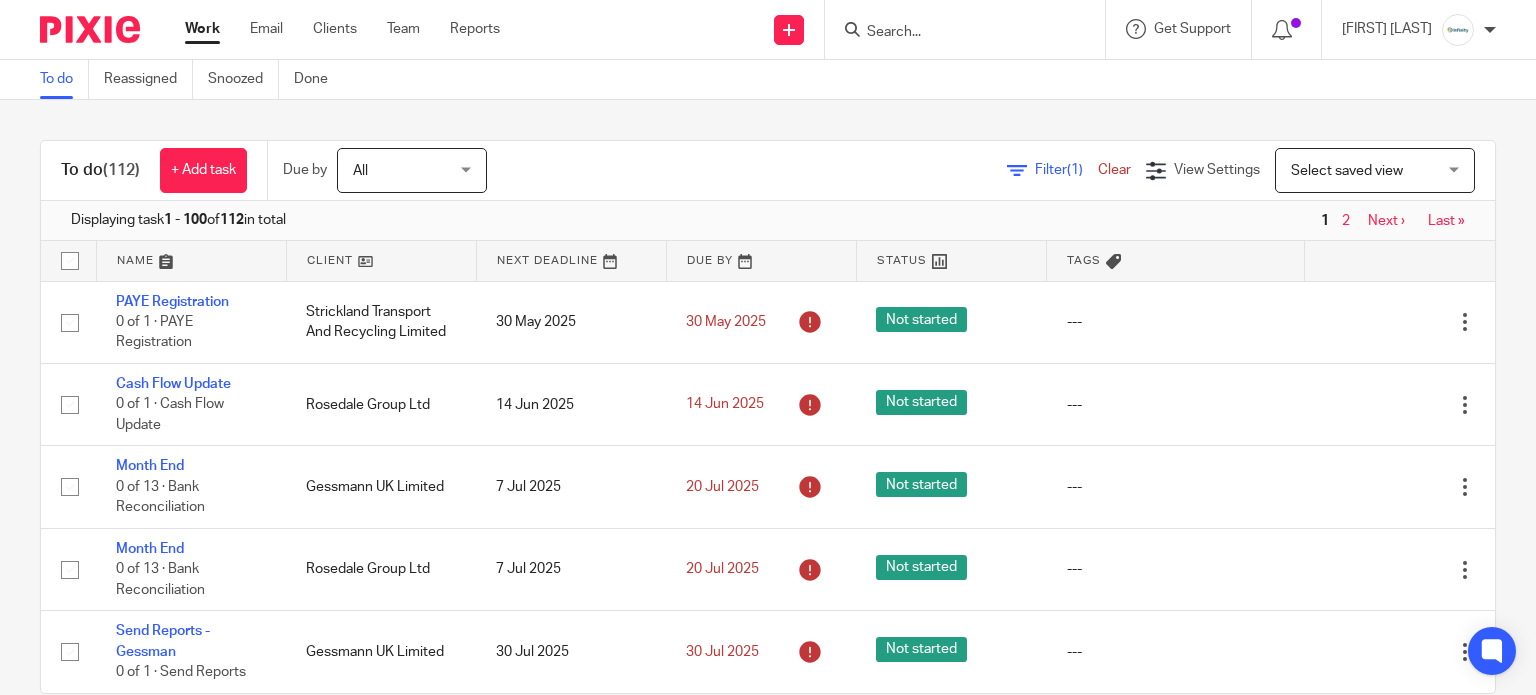 scroll, scrollTop: 0, scrollLeft: 0, axis: both 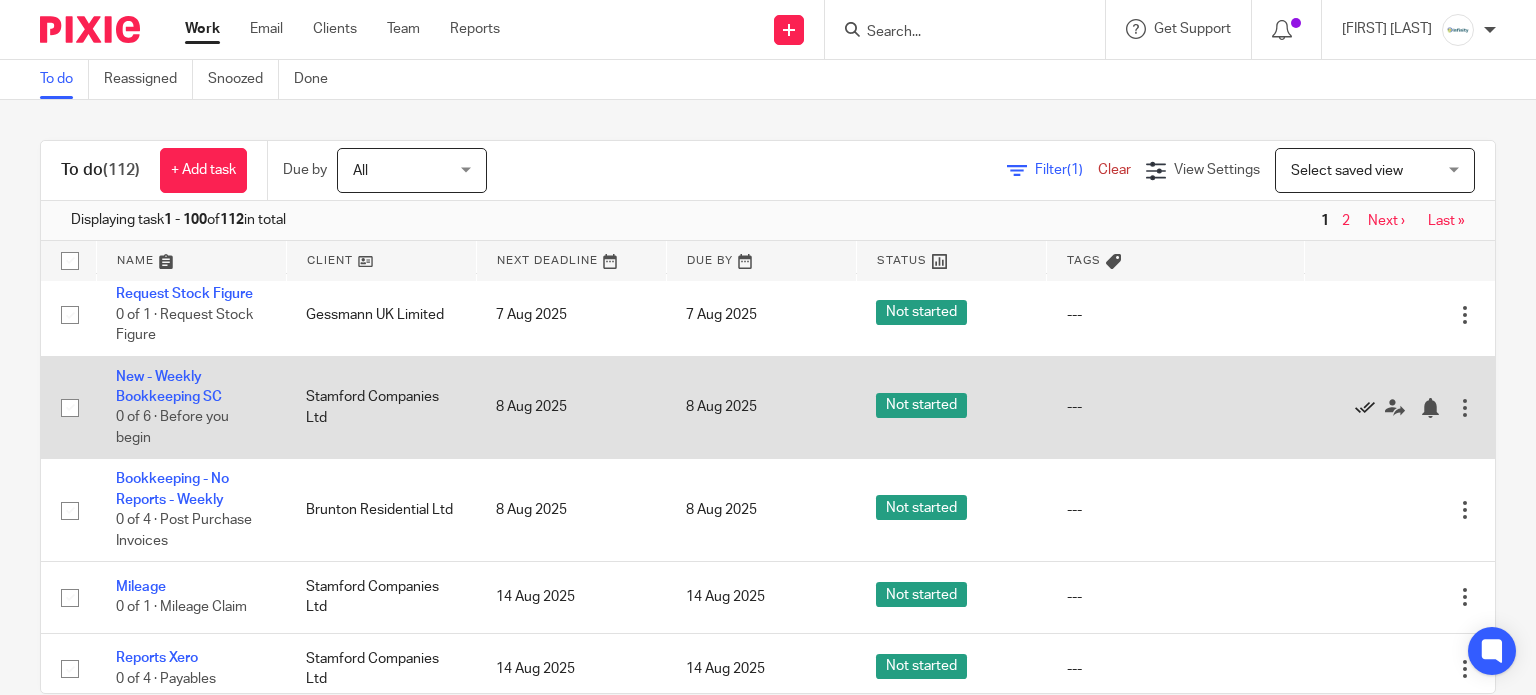 click at bounding box center [1365, 408] 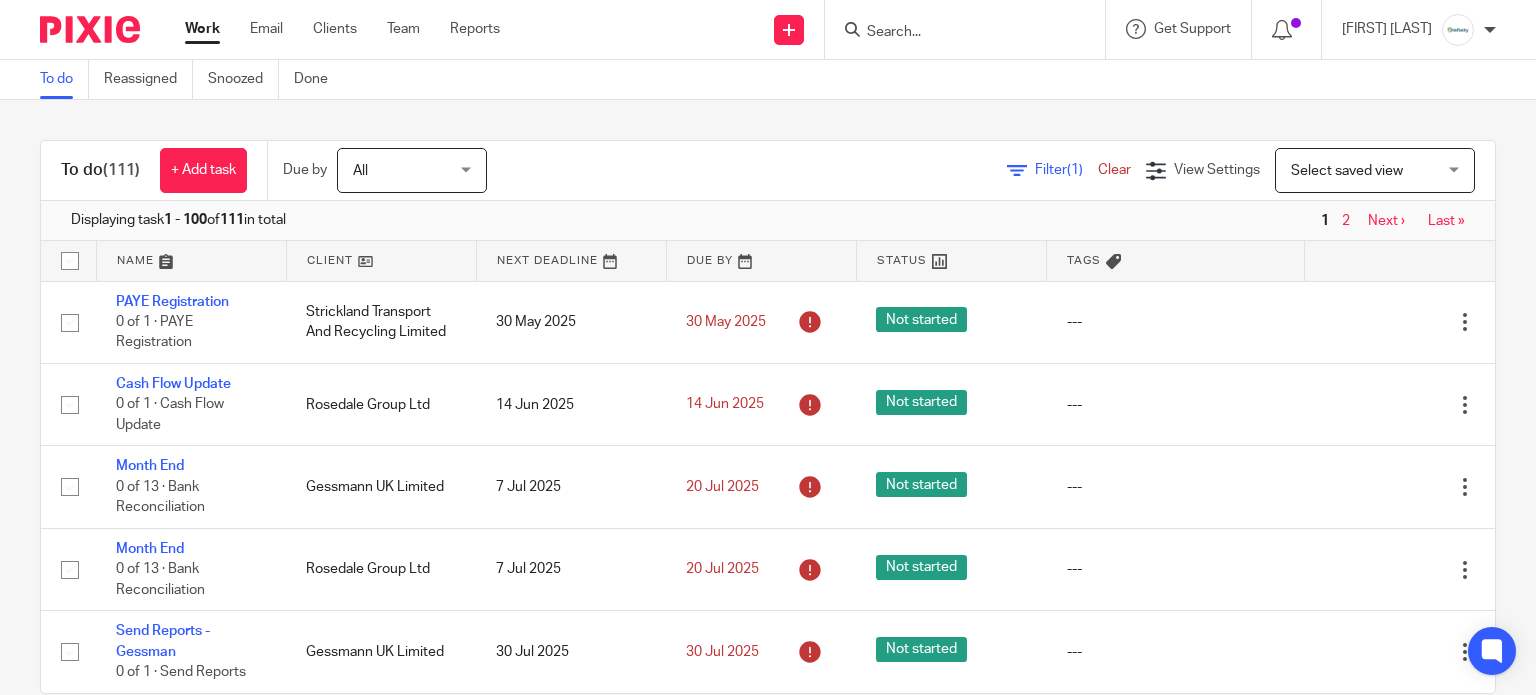 scroll, scrollTop: 0, scrollLeft: 0, axis: both 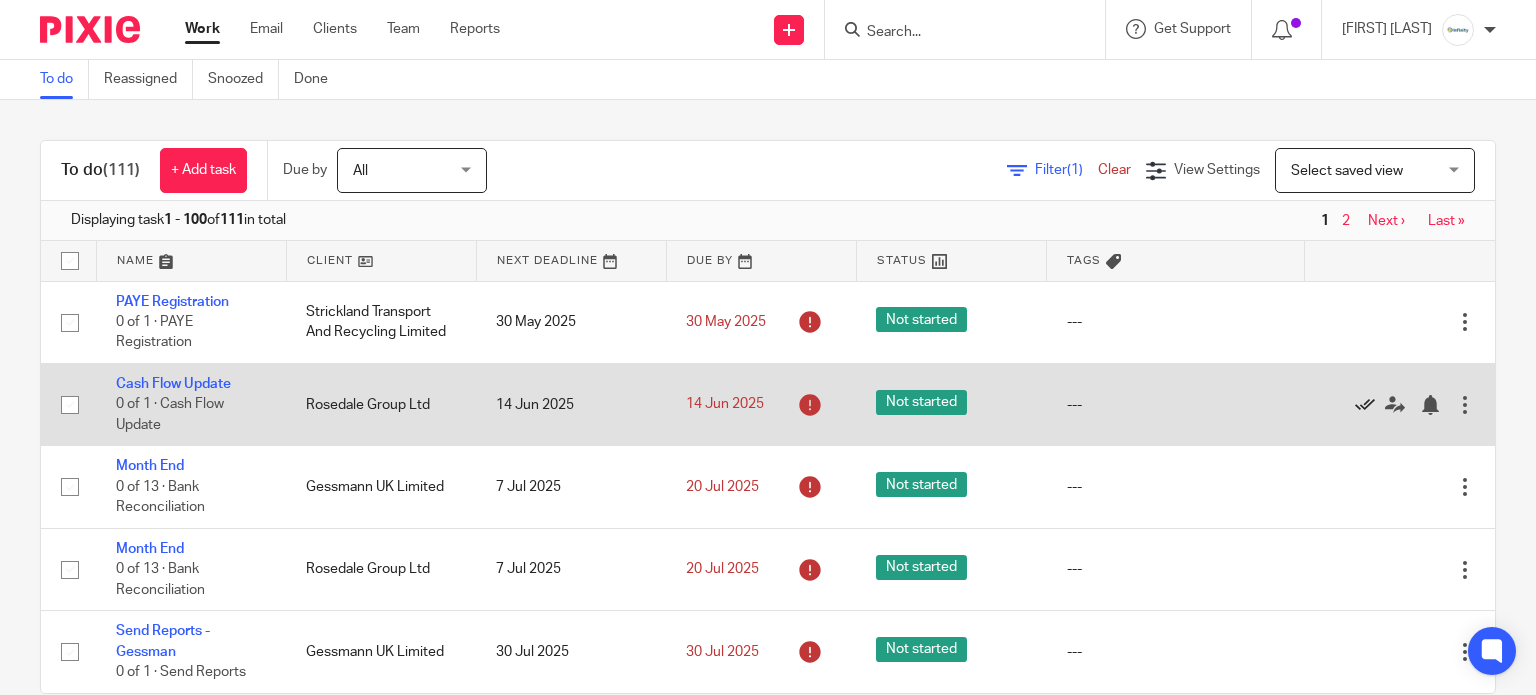 click 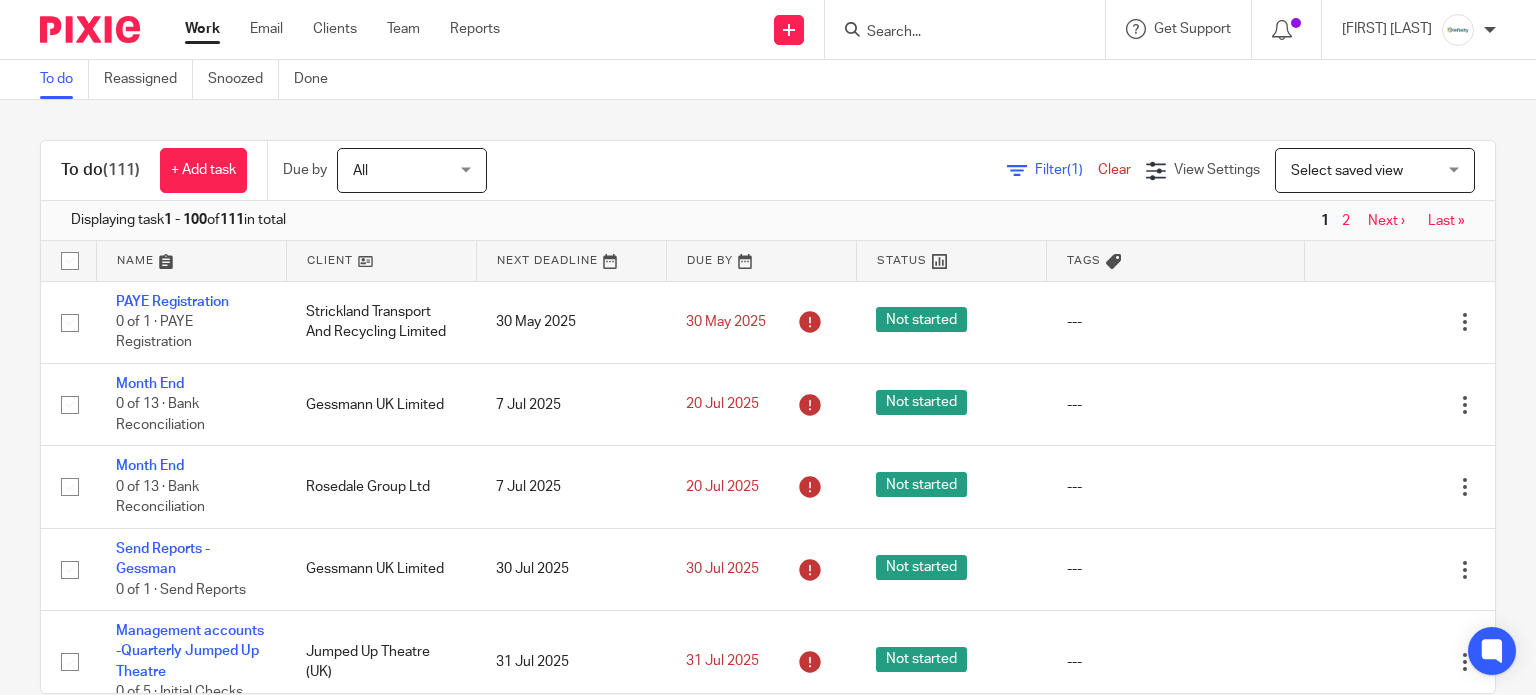 click at bounding box center [955, 33] 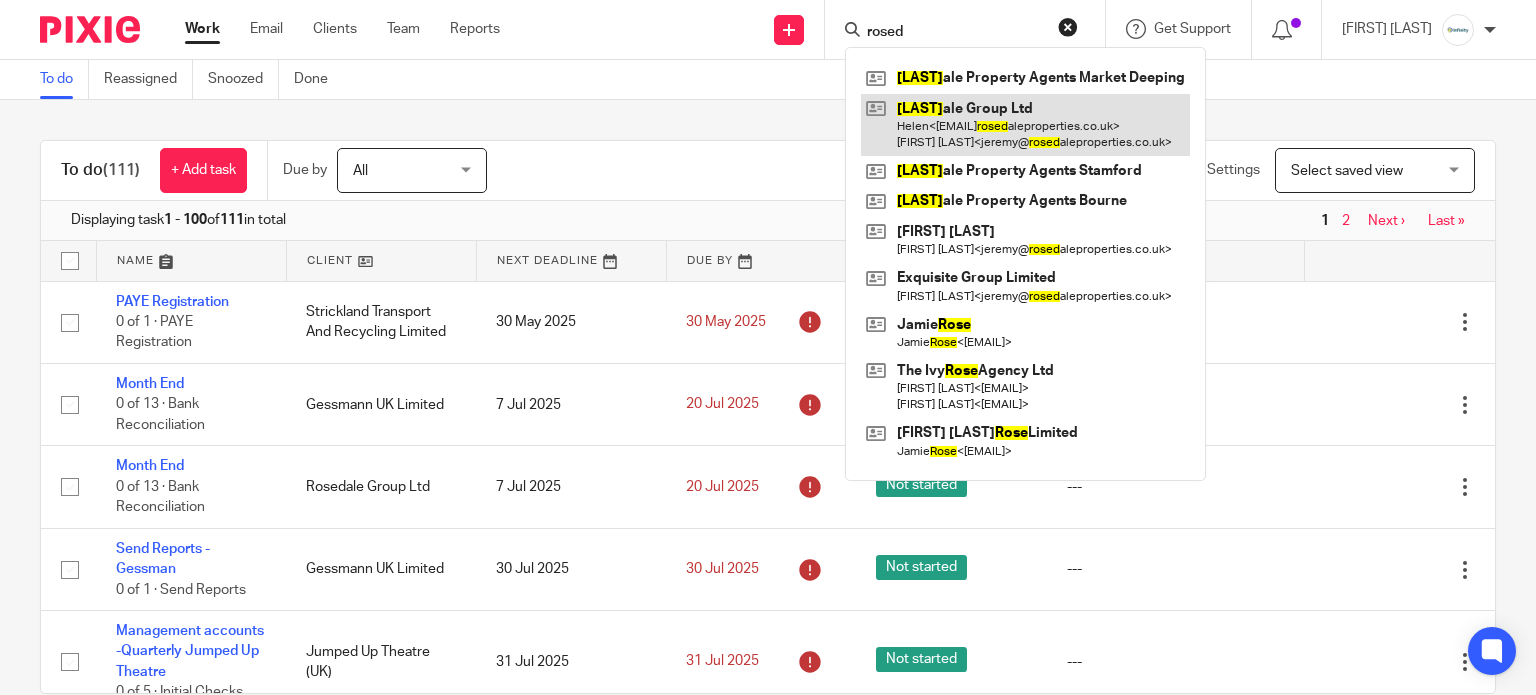 type on "rosed" 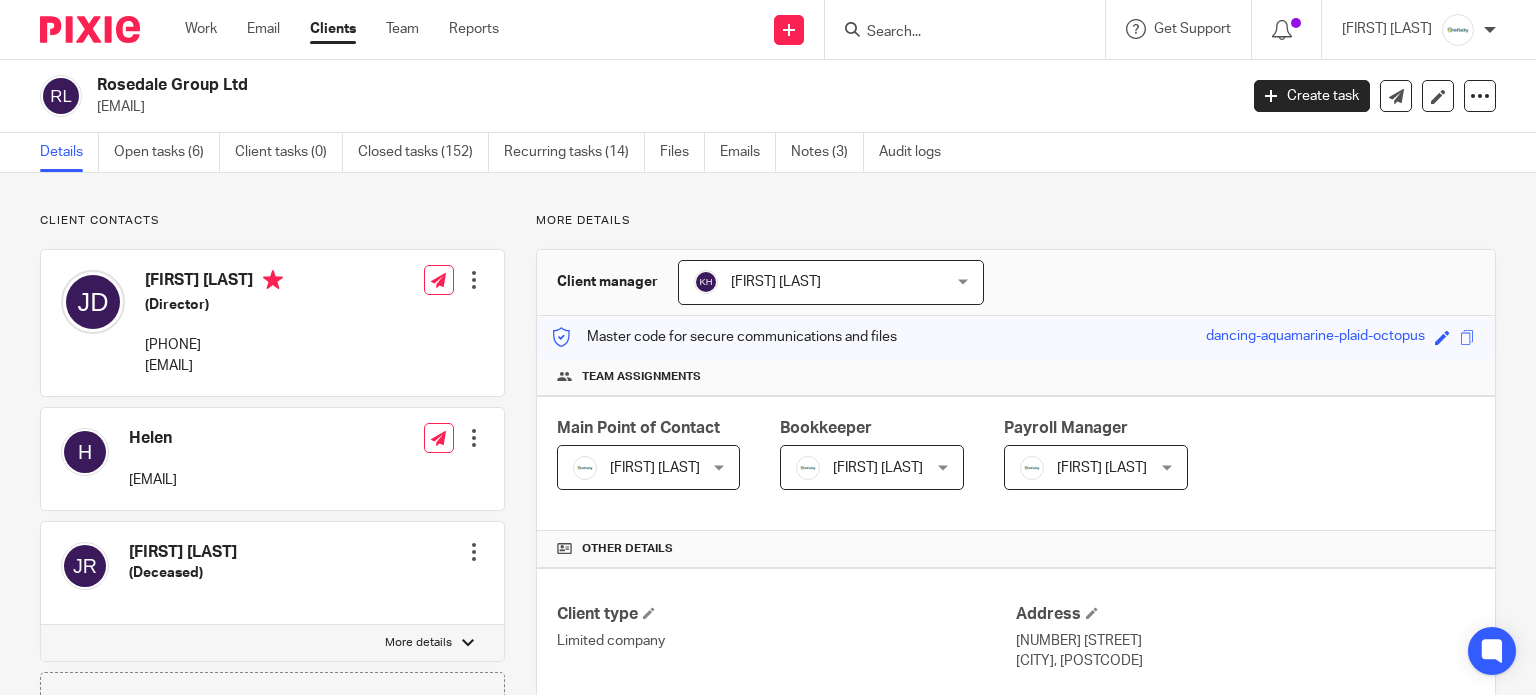 scroll, scrollTop: 0, scrollLeft: 0, axis: both 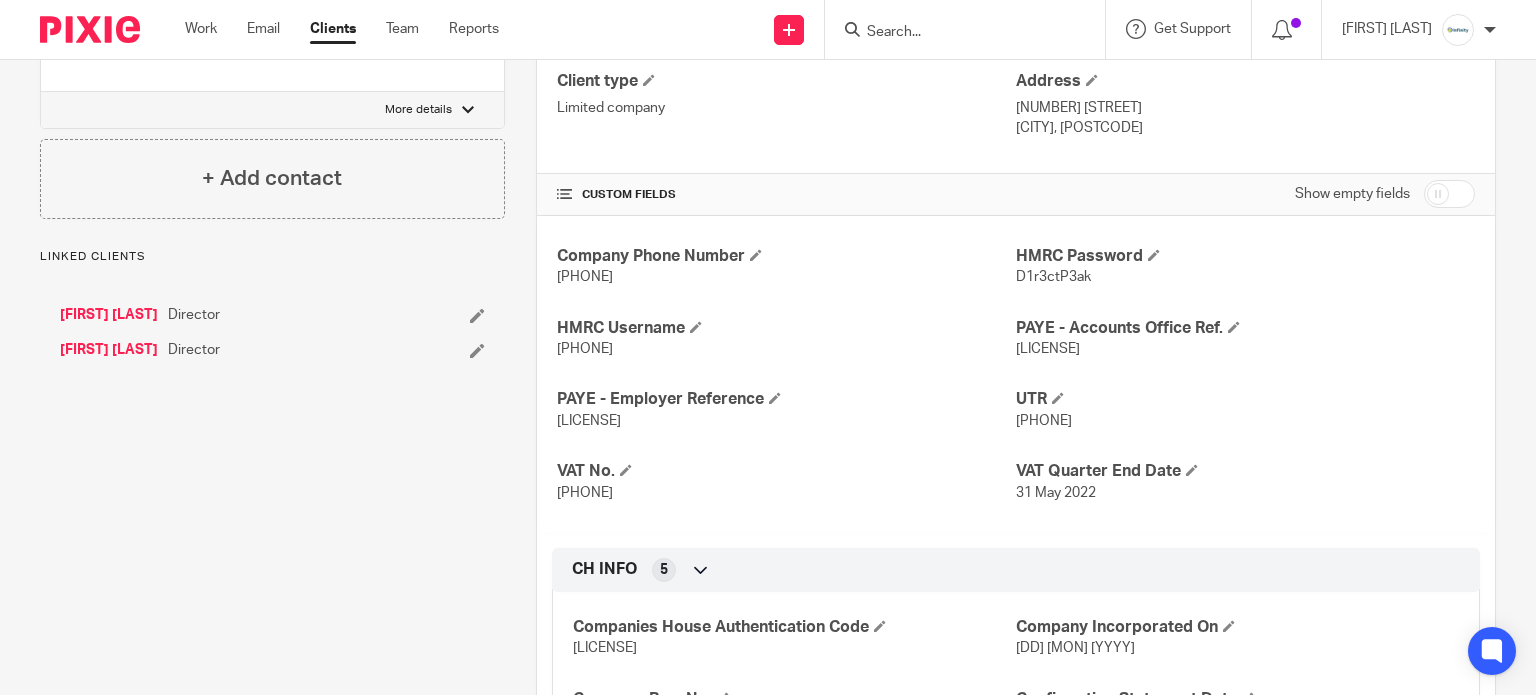 click on "[FIRST] [LAST]" at bounding box center [109, 315] 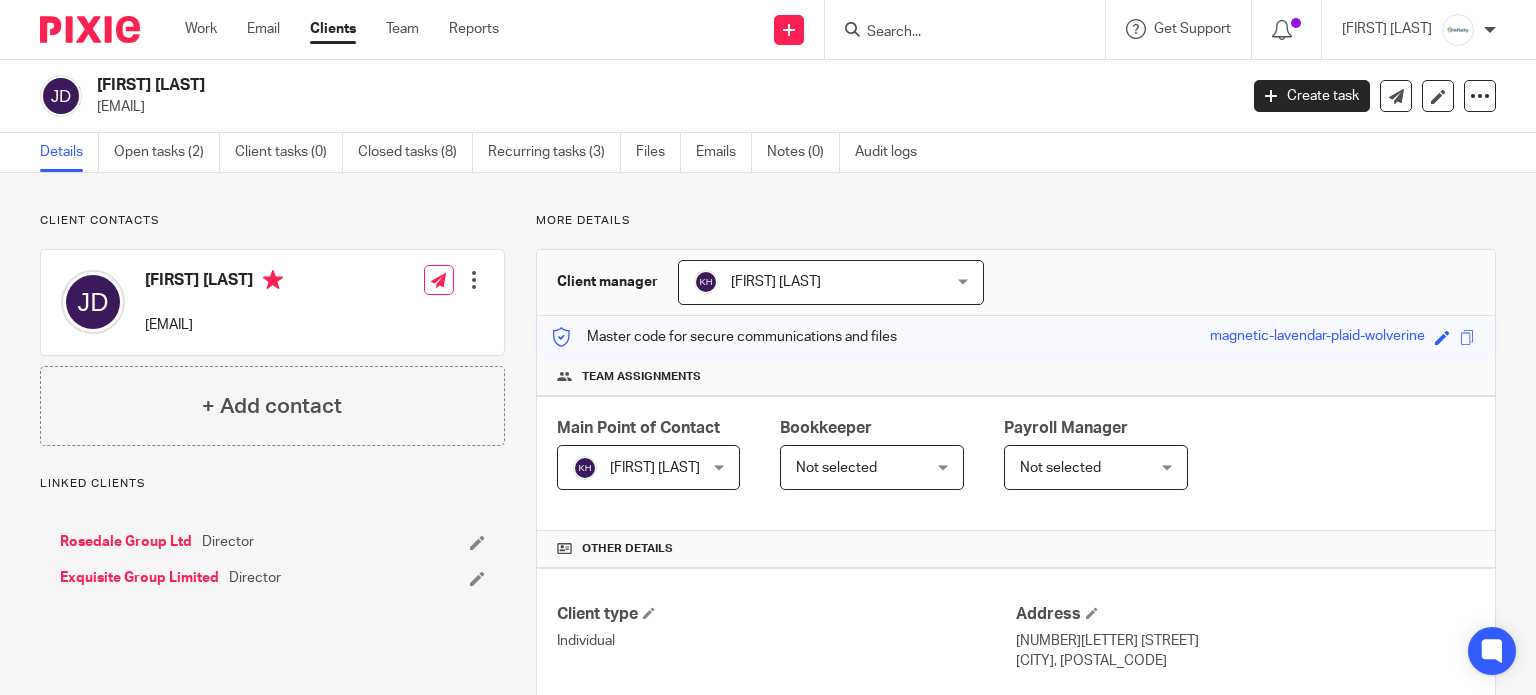 scroll, scrollTop: 0, scrollLeft: 0, axis: both 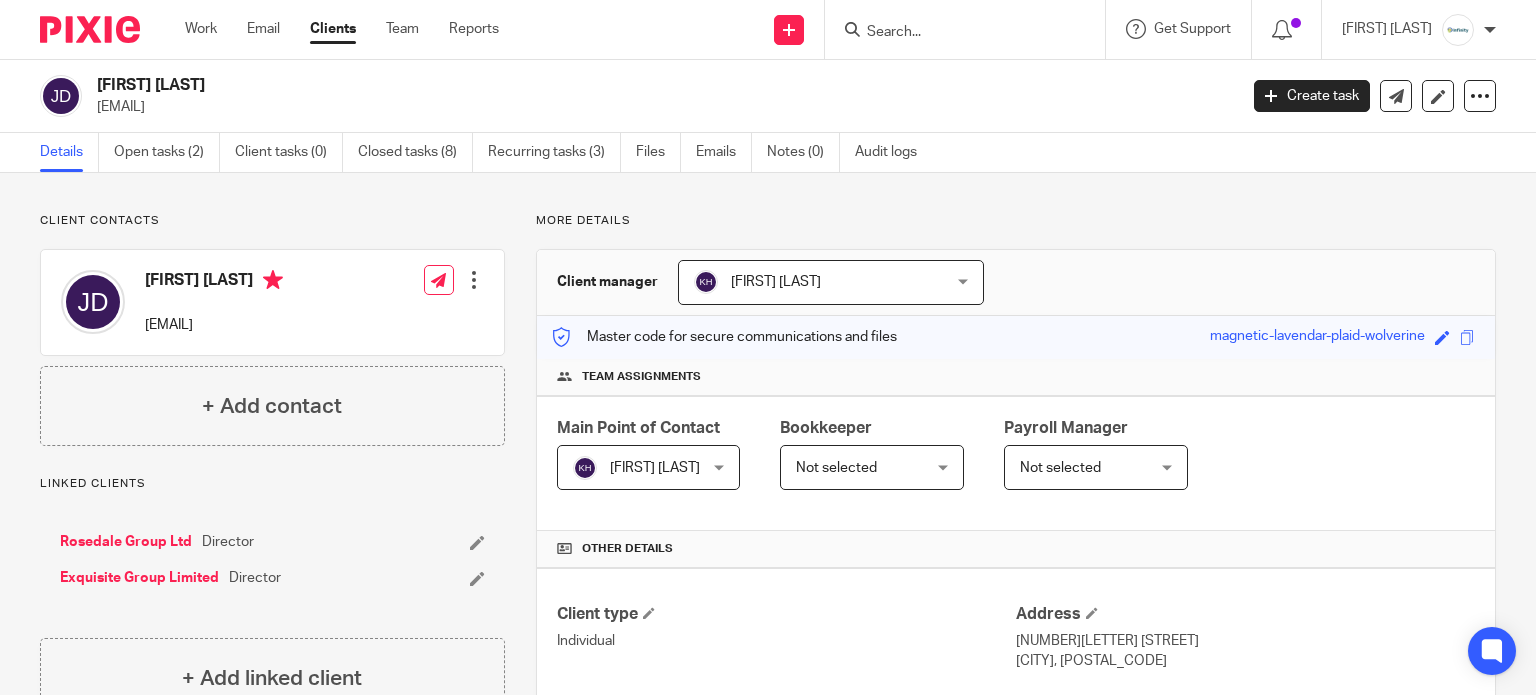 click on "Rosedale Group Ltd" at bounding box center [126, 542] 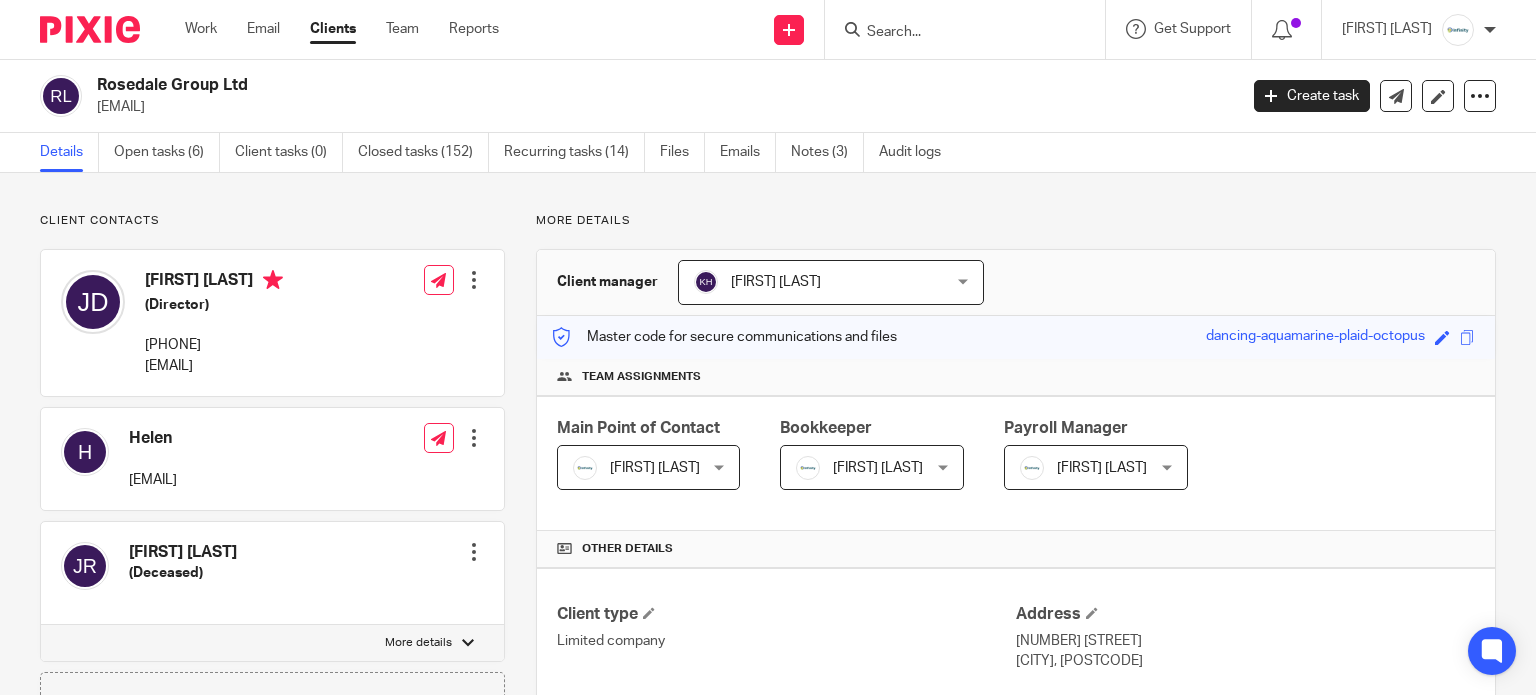 scroll, scrollTop: 0, scrollLeft: 0, axis: both 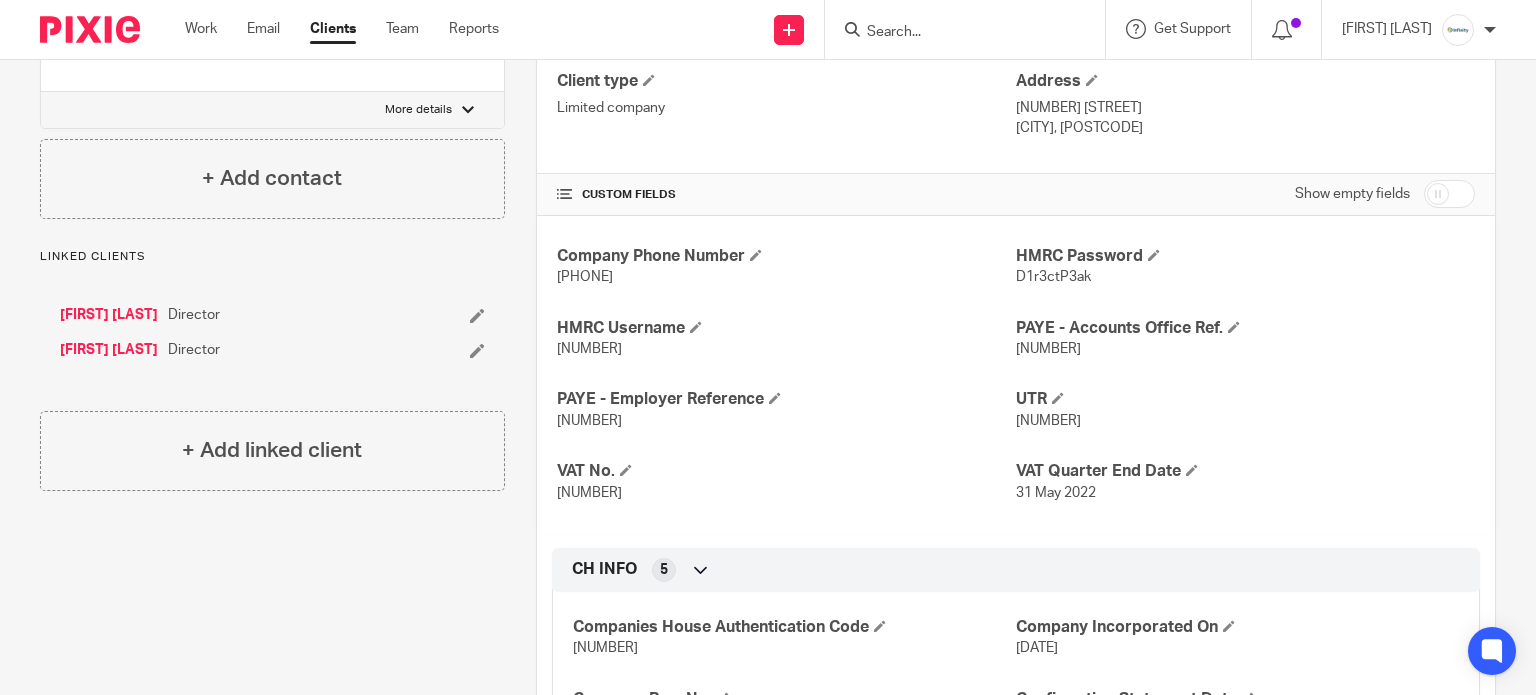 click on "[NUMBER]" at bounding box center [589, 493] 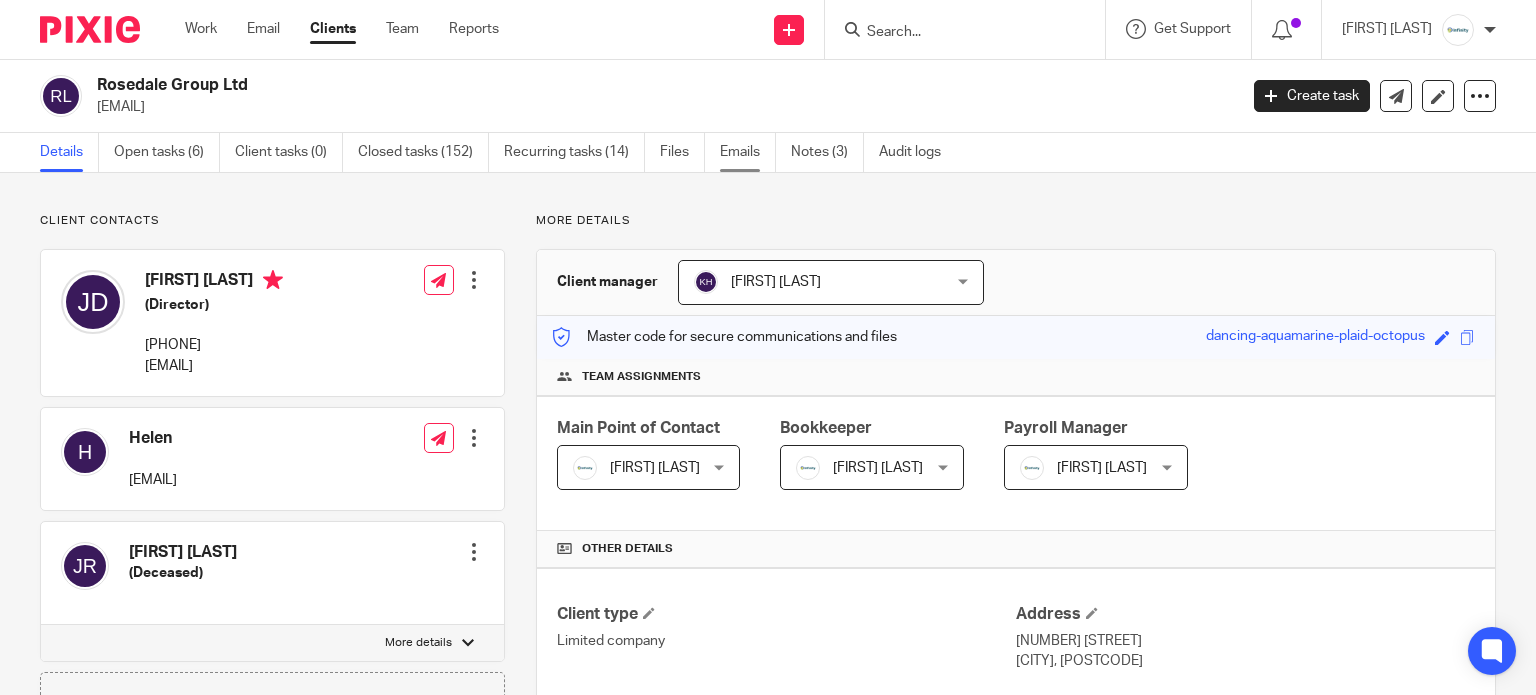 click on "Emails" at bounding box center (748, 152) 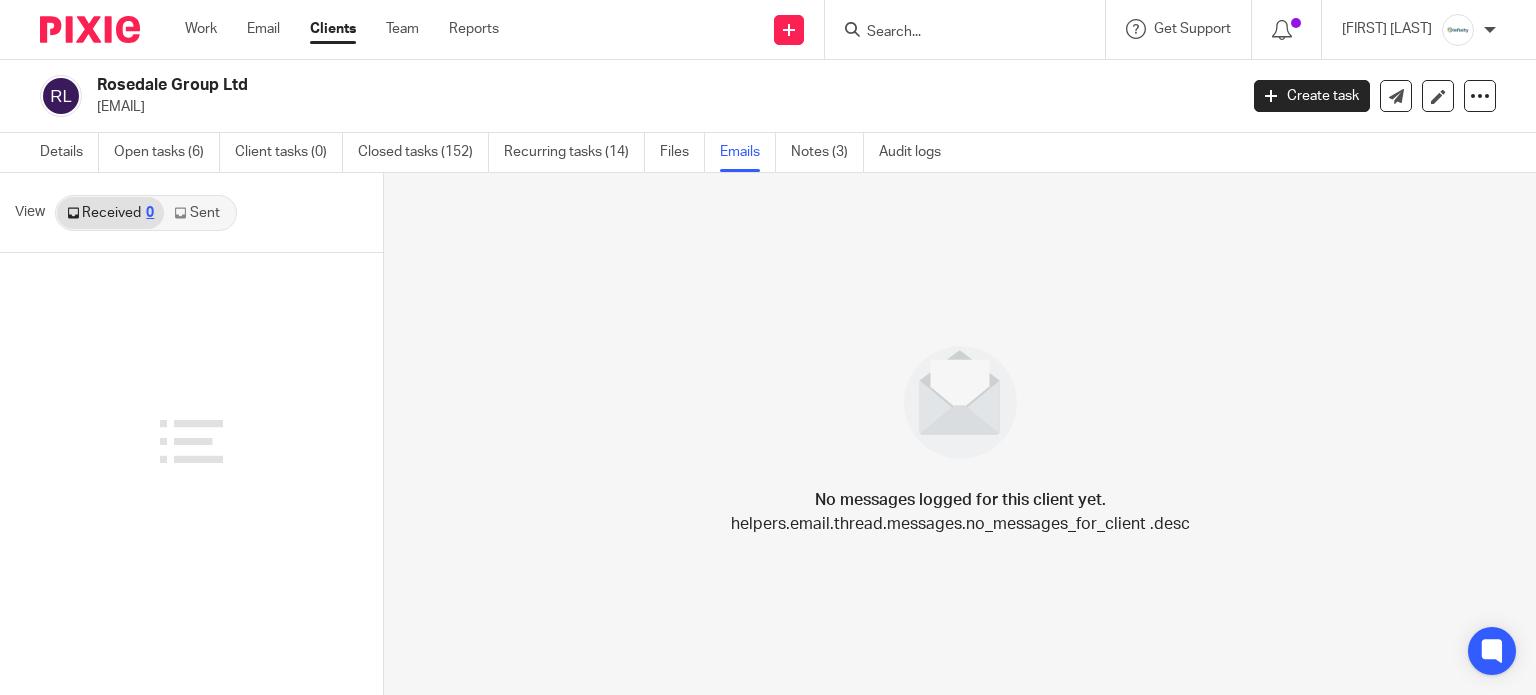 scroll, scrollTop: 0, scrollLeft: 0, axis: both 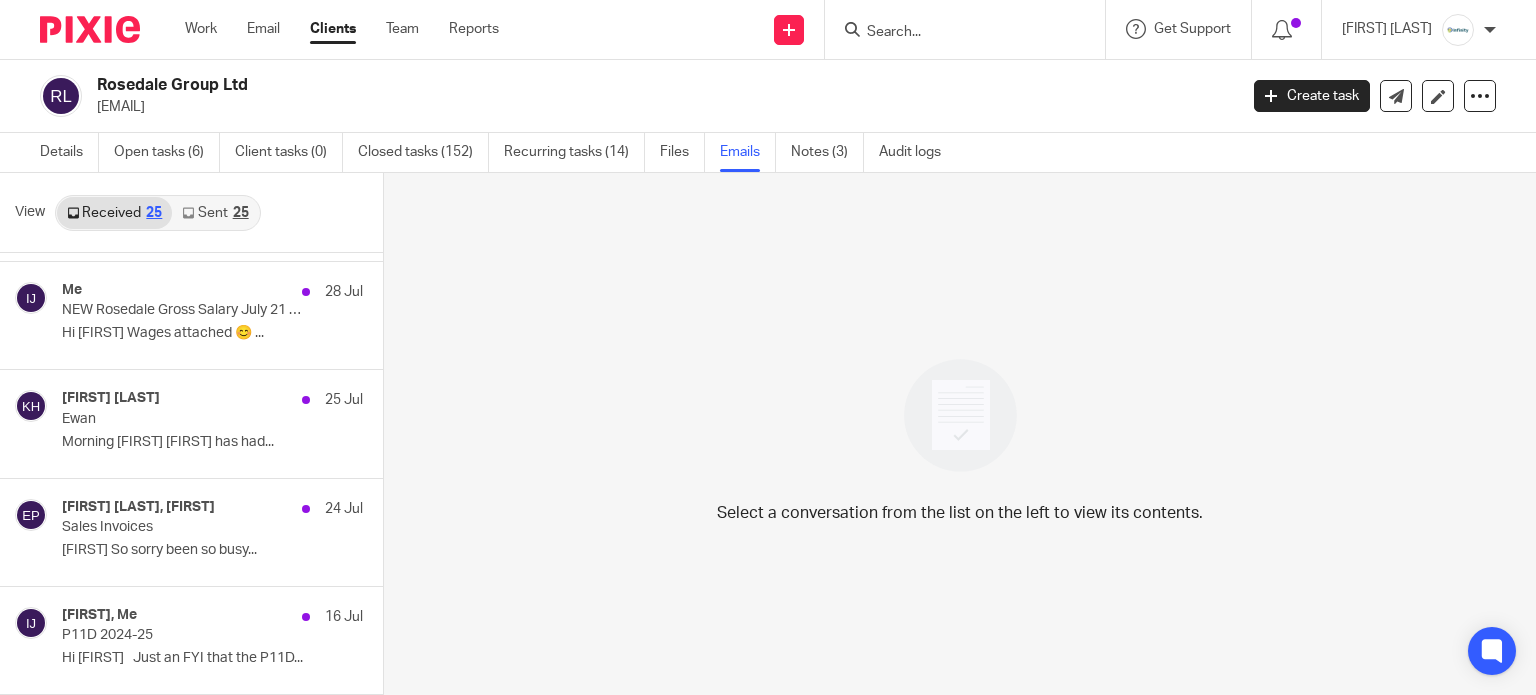 click on "Sent
25" at bounding box center (215, 213) 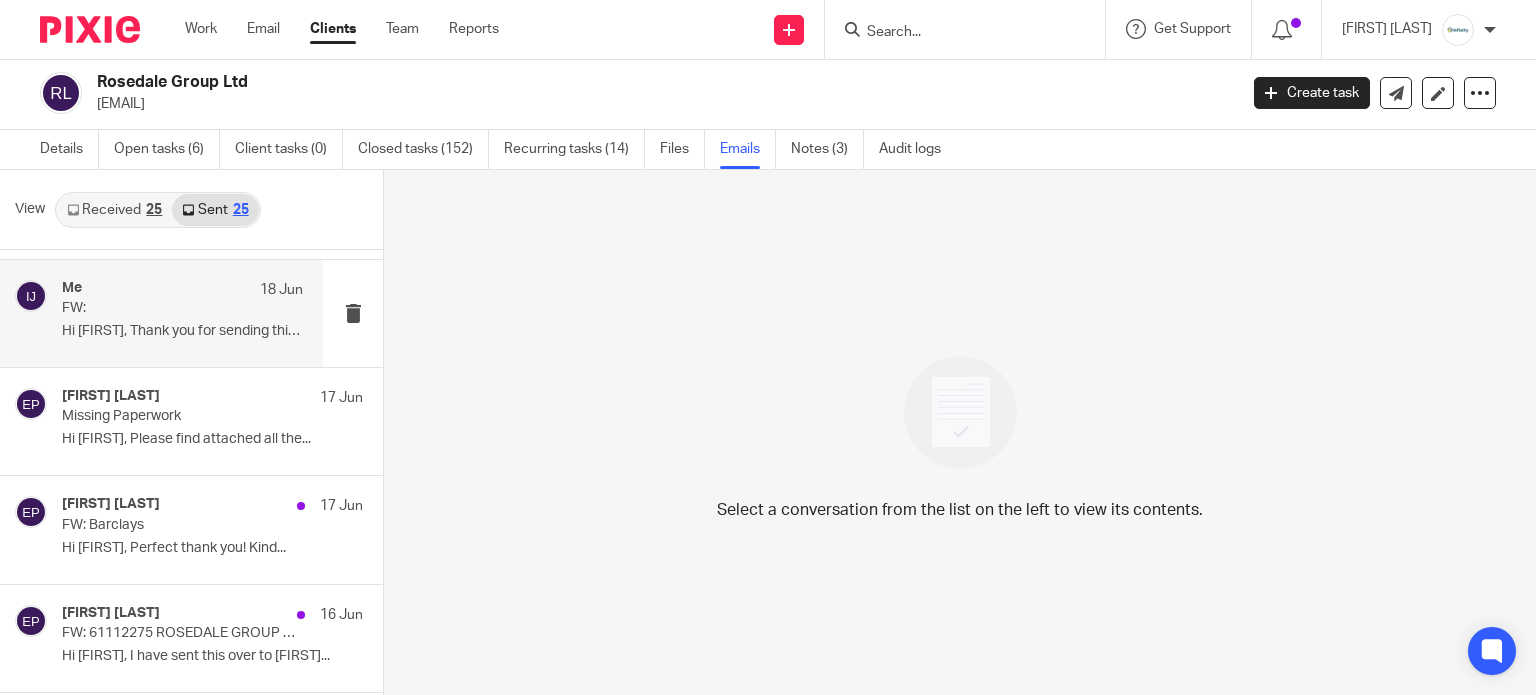 scroll, scrollTop: 2132, scrollLeft: 0, axis: vertical 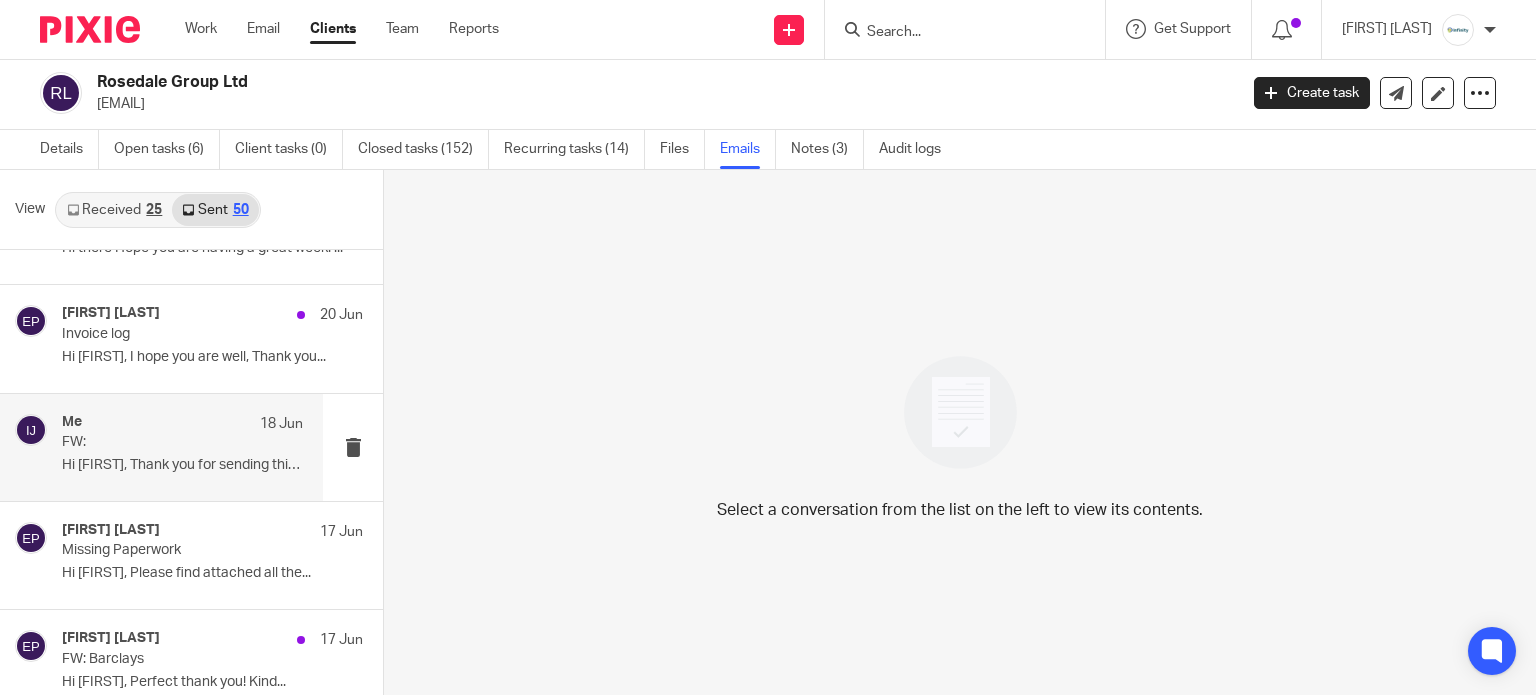 click on "Me
18 Jun" at bounding box center [182, 424] 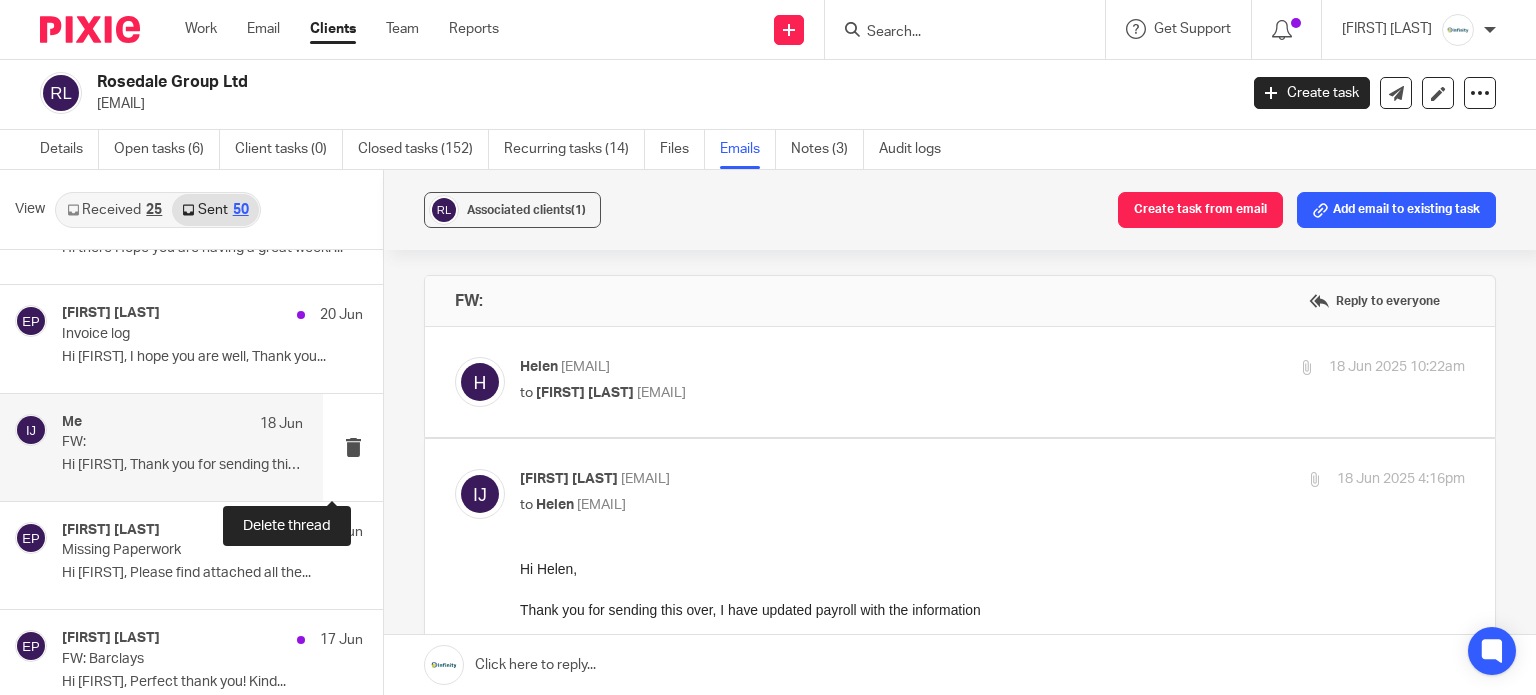 scroll, scrollTop: 0, scrollLeft: 0, axis: both 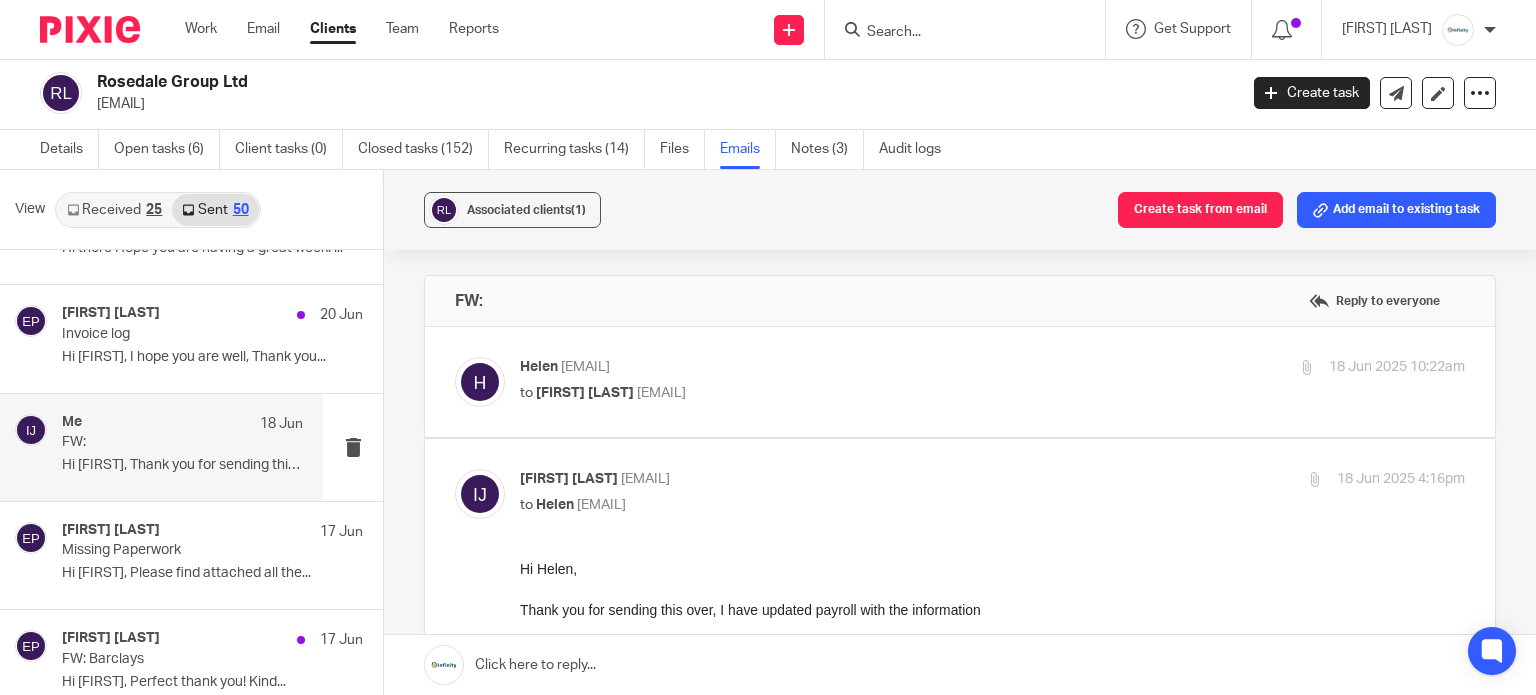click on "Helen
<helen@rosedaleproperties.co.uk>" at bounding box center (835, 367) 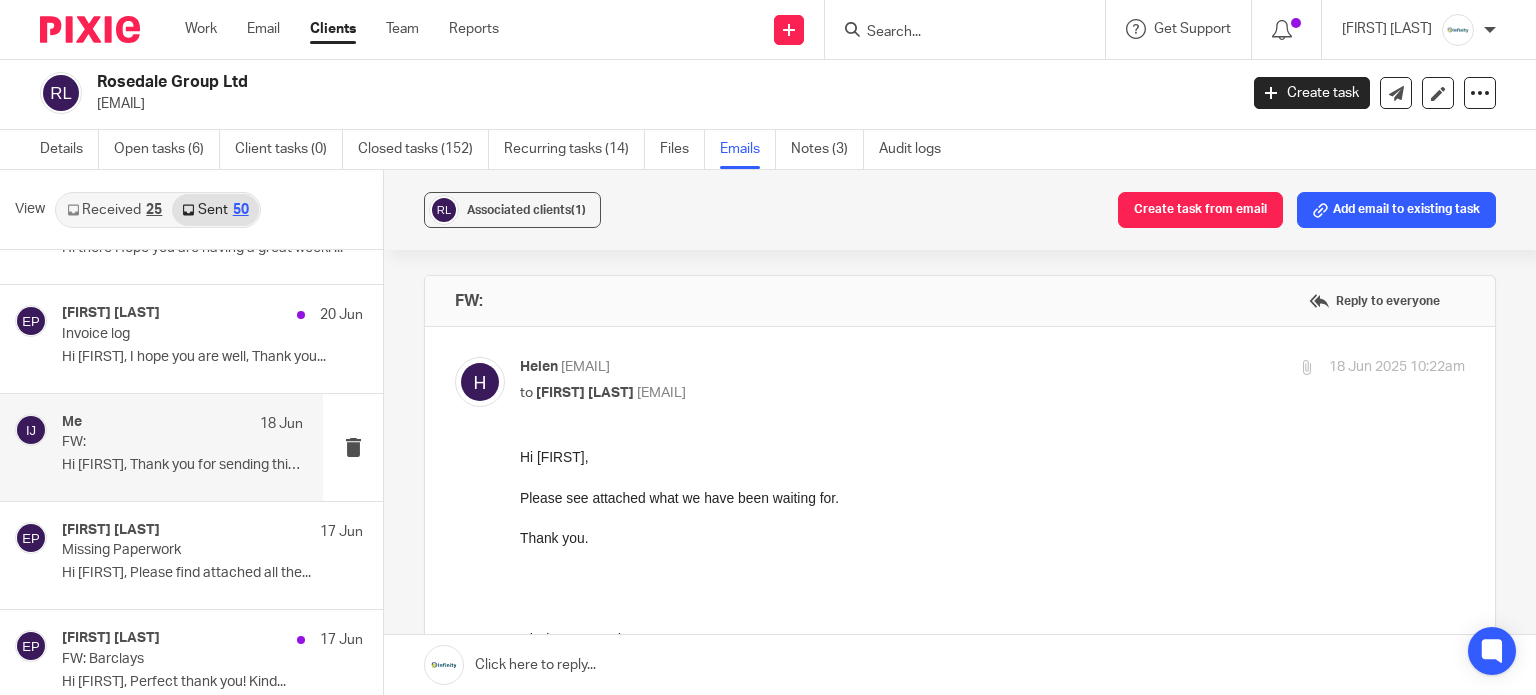 scroll, scrollTop: 0, scrollLeft: 0, axis: both 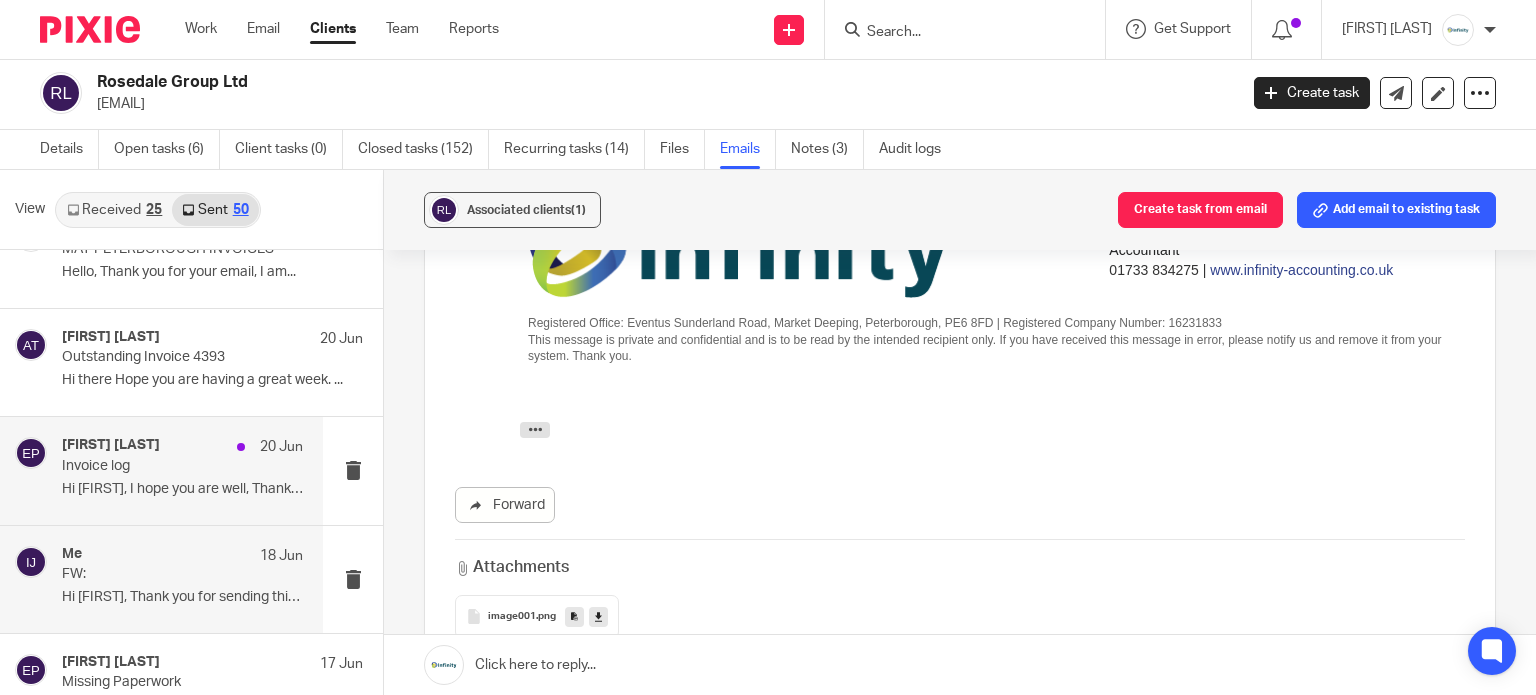 click on "Invoice log" at bounding box center [158, 466] 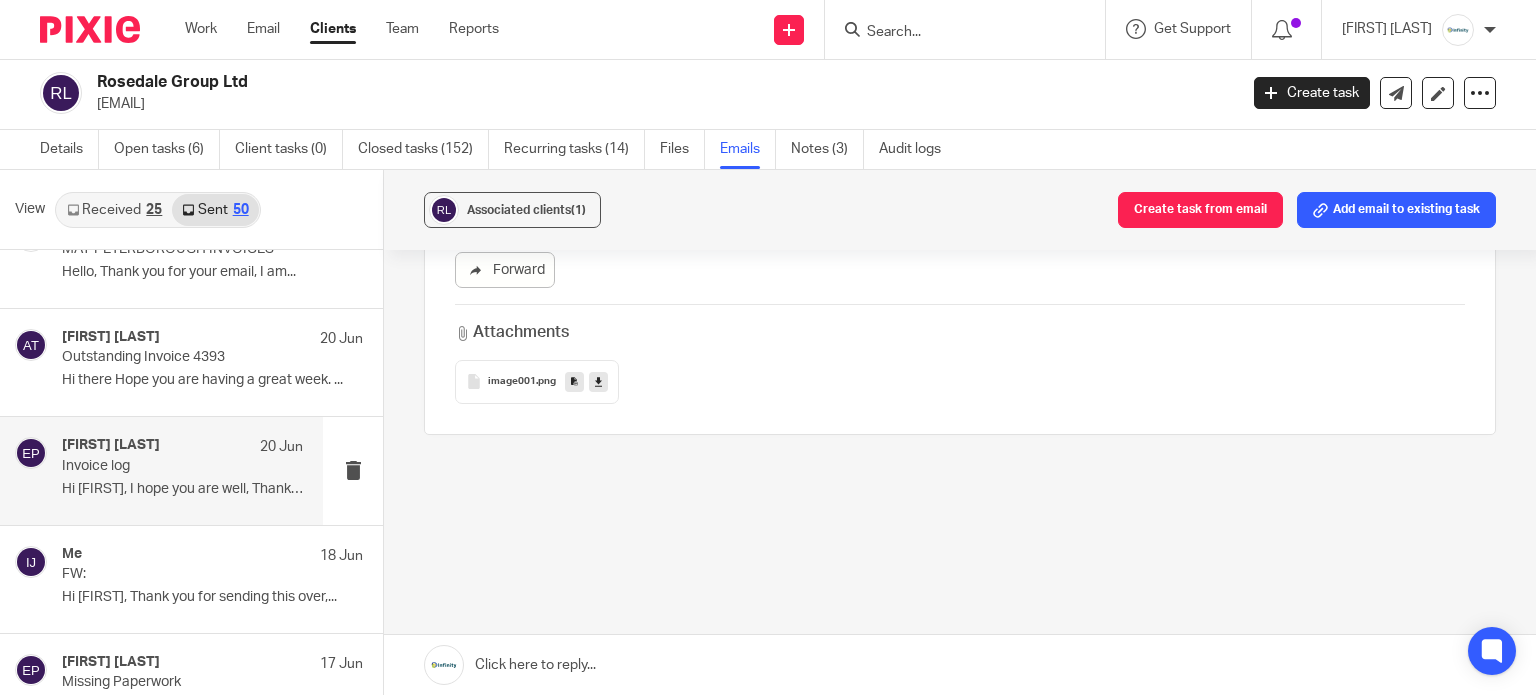 scroll, scrollTop: 0, scrollLeft: 0, axis: both 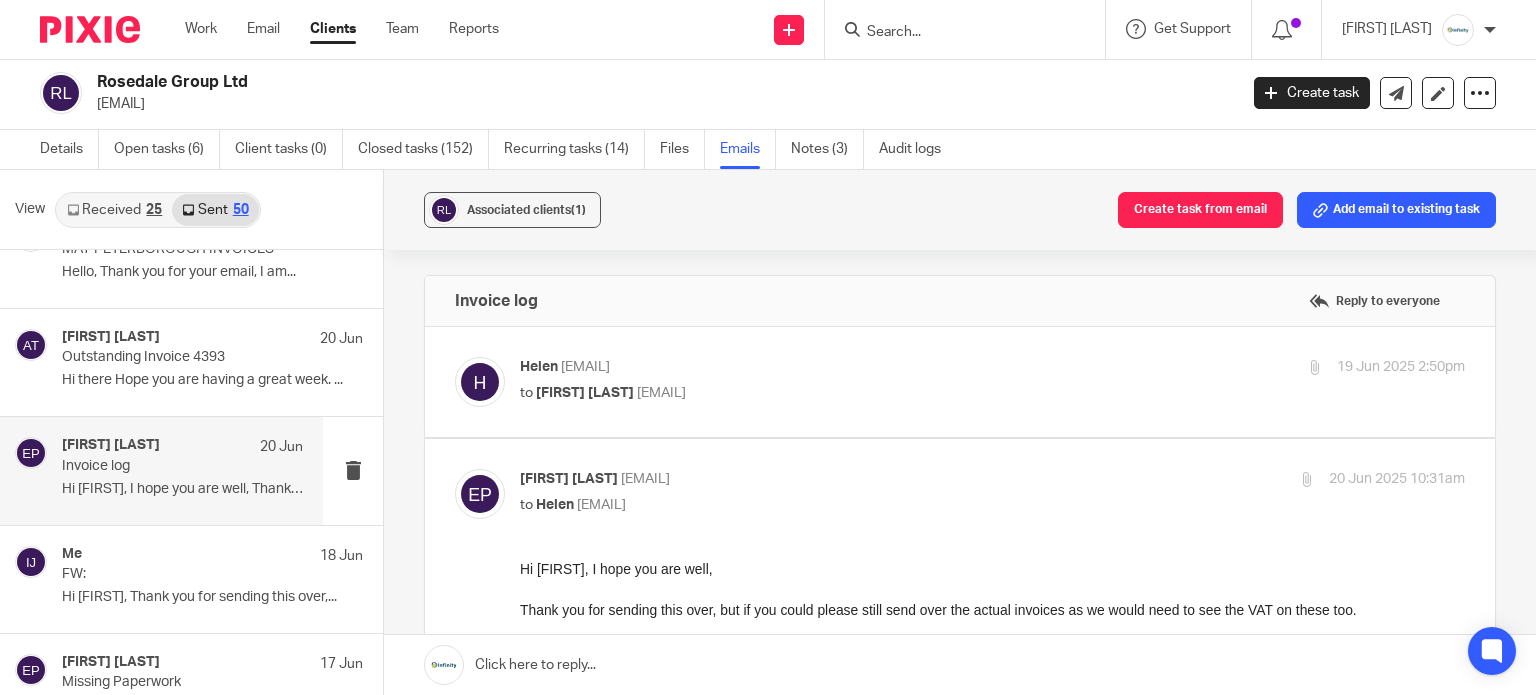 click on "to
Eve Parker
<eve@infinity-accounting.co.uk>" at bounding box center (835, 393) 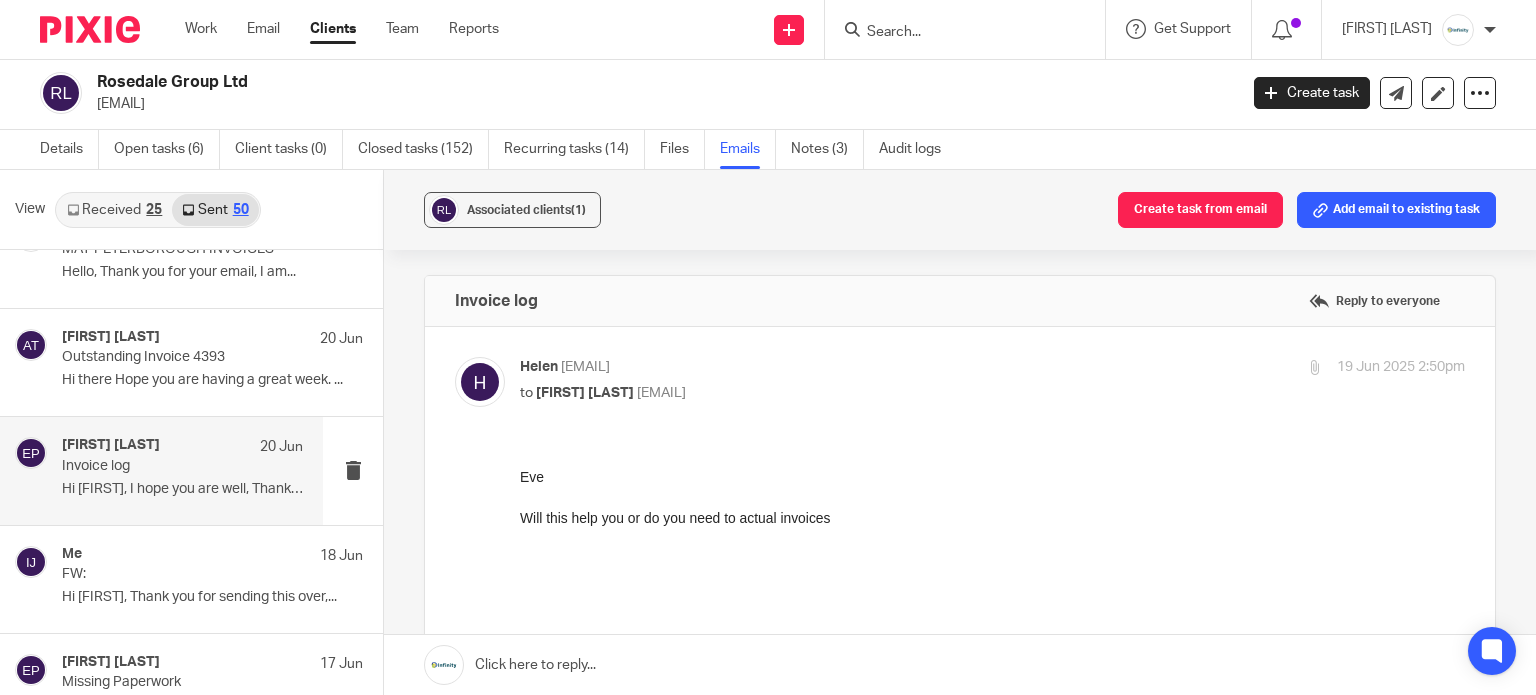 scroll, scrollTop: 0, scrollLeft: 0, axis: both 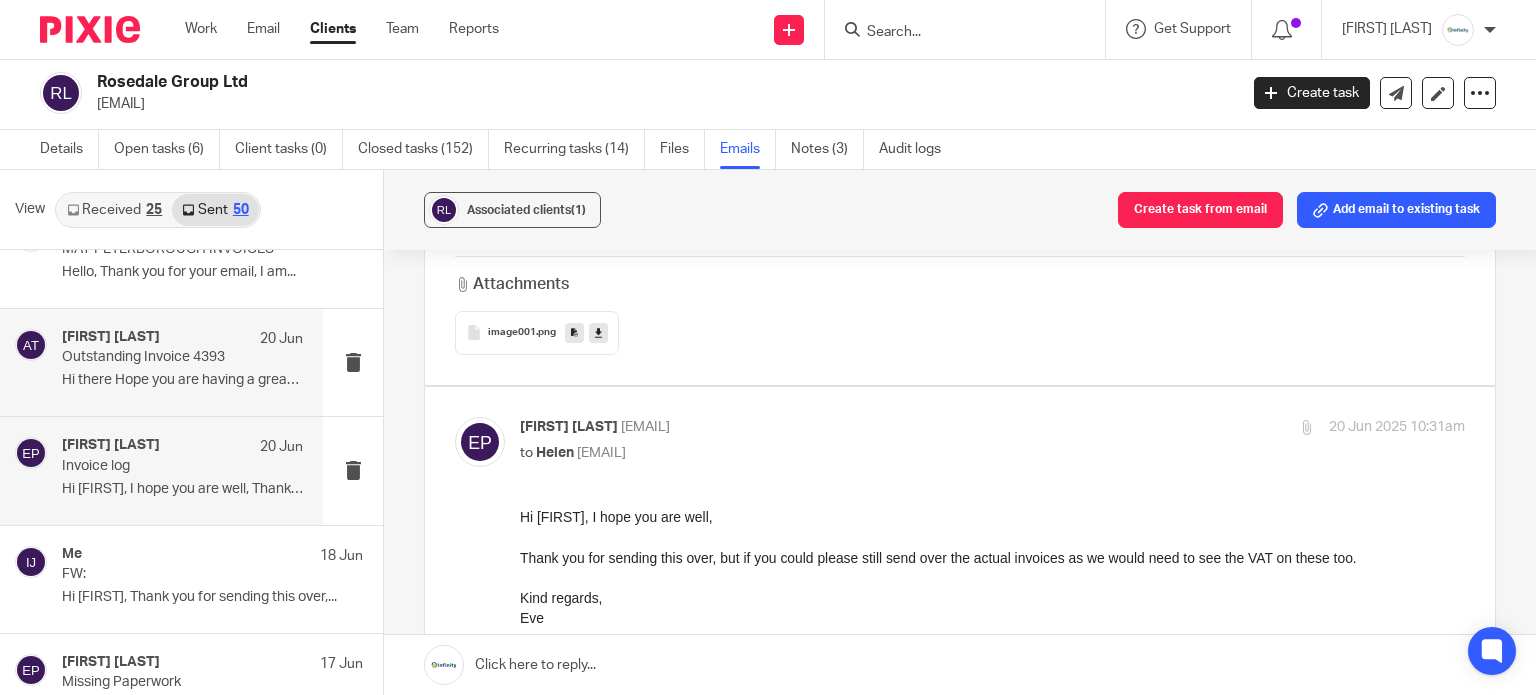 click on "Aimee Tamburrini
20 Jun" at bounding box center [182, 339] 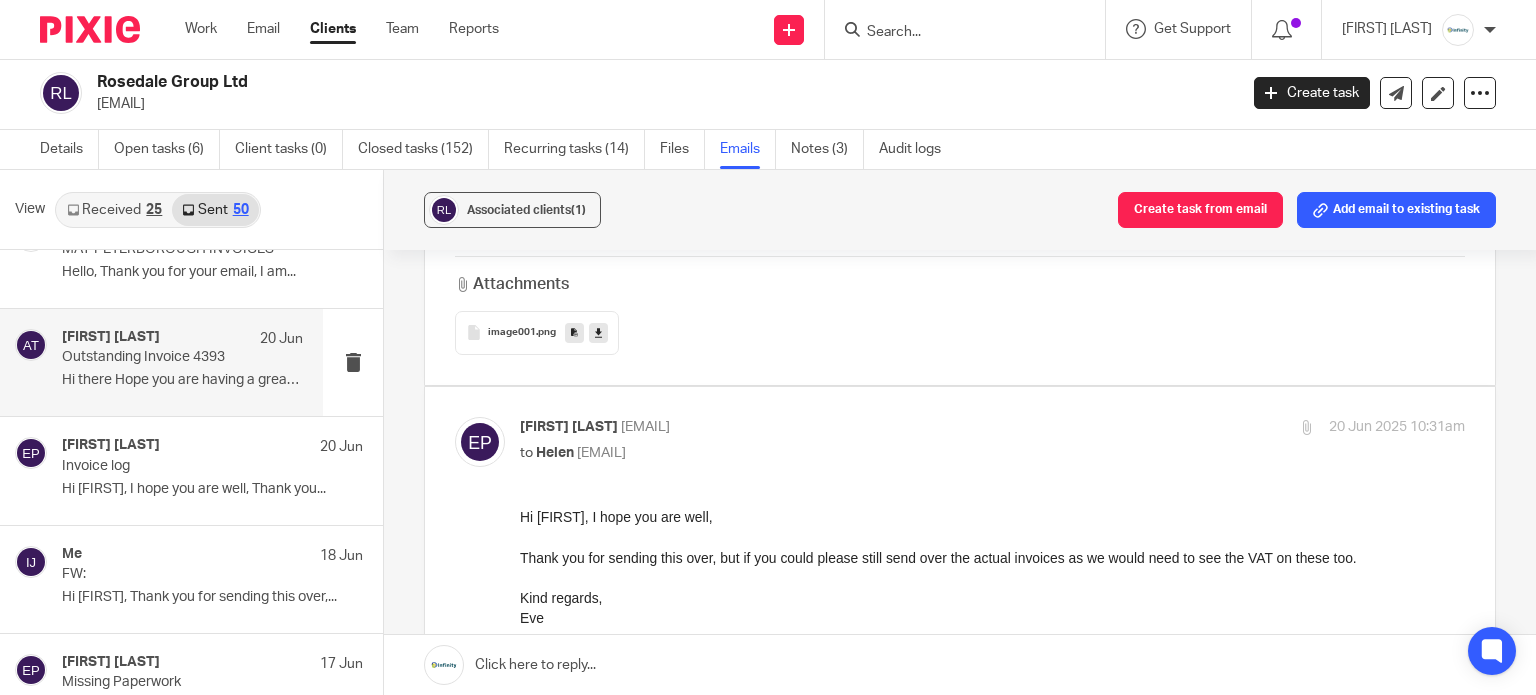 scroll, scrollTop: 0, scrollLeft: 0, axis: both 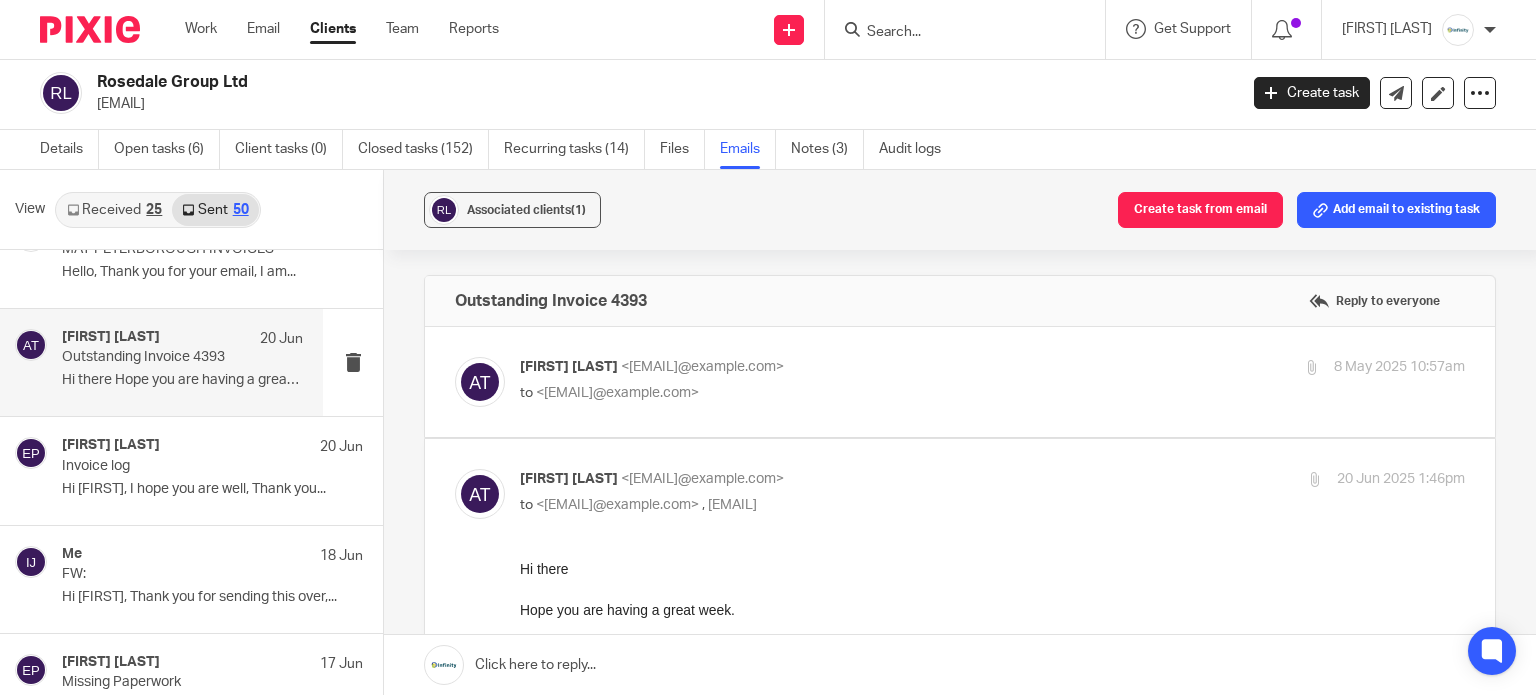click on "Aimee Tamburrini
<aimee@infinity-accounting.co.uk>   to     <rosedalepa@rosedaleproperties.co.uk>       8 May 2025 10:57am
Forward
Attachments       Invoice INV-4393 .pdf" at bounding box center (960, 382) 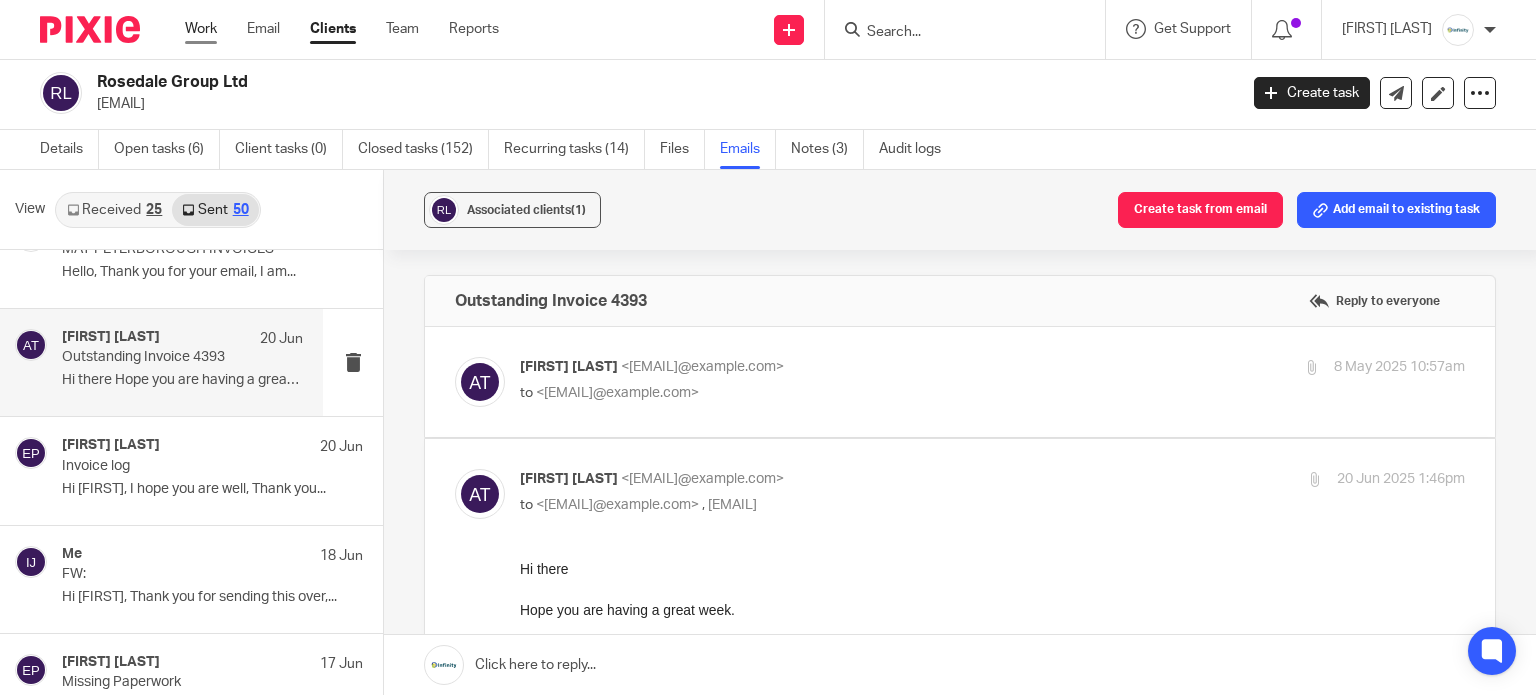 click on "Work" at bounding box center (201, 29) 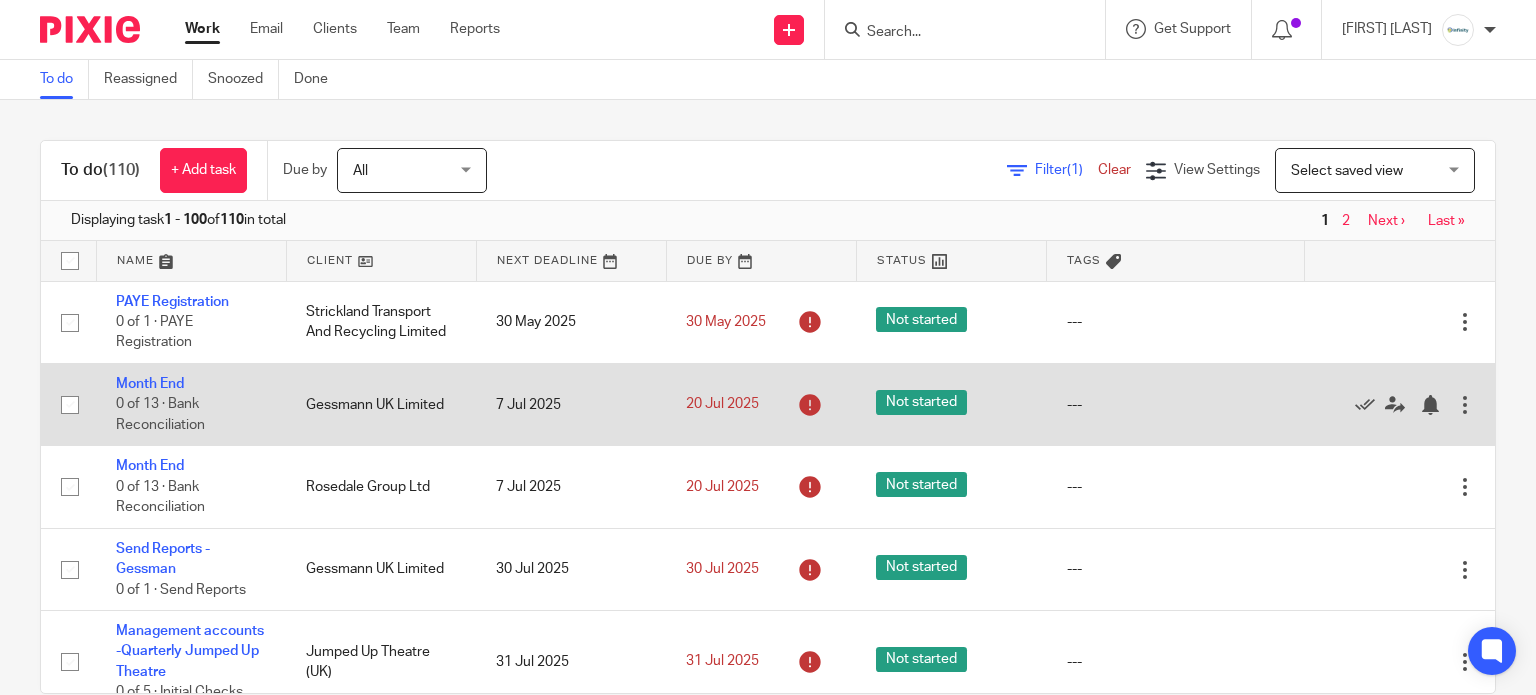 scroll, scrollTop: 0, scrollLeft: 0, axis: both 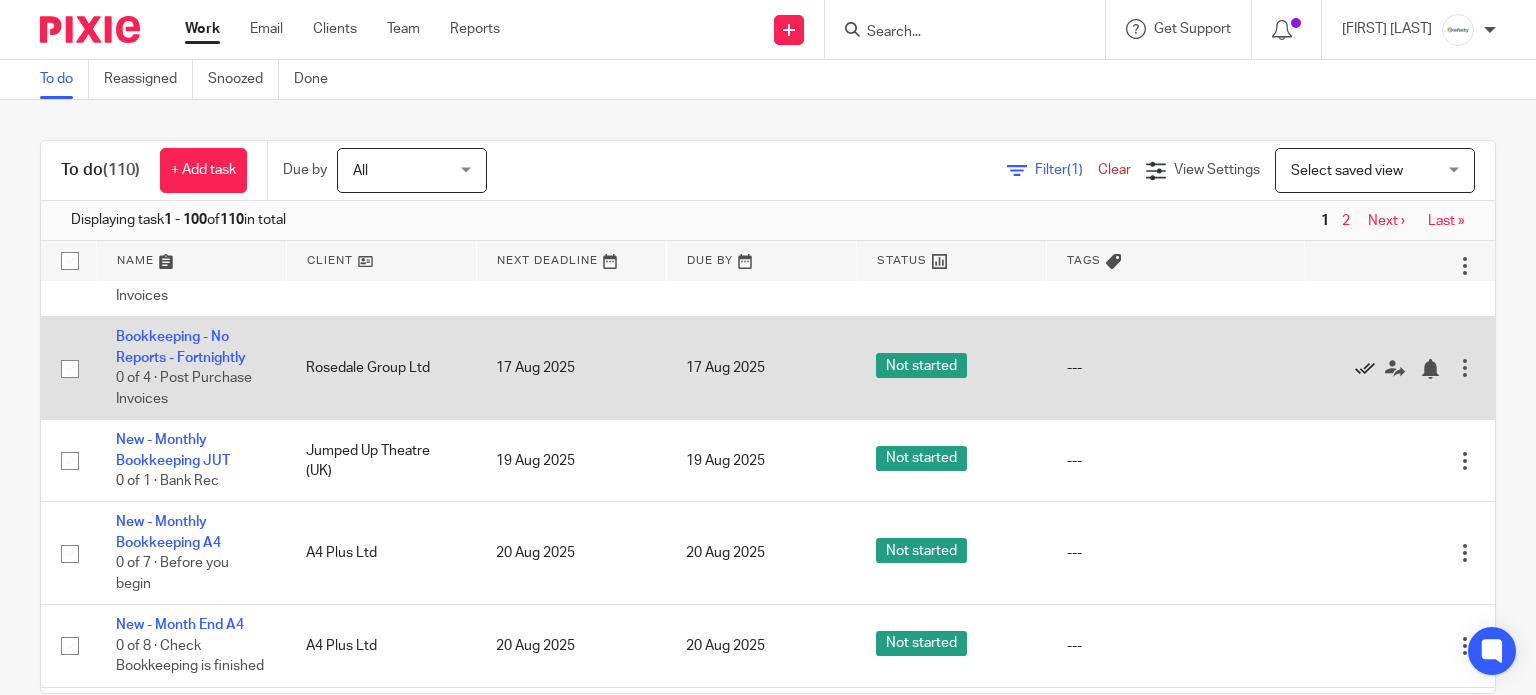 click at bounding box center [1365, 369] 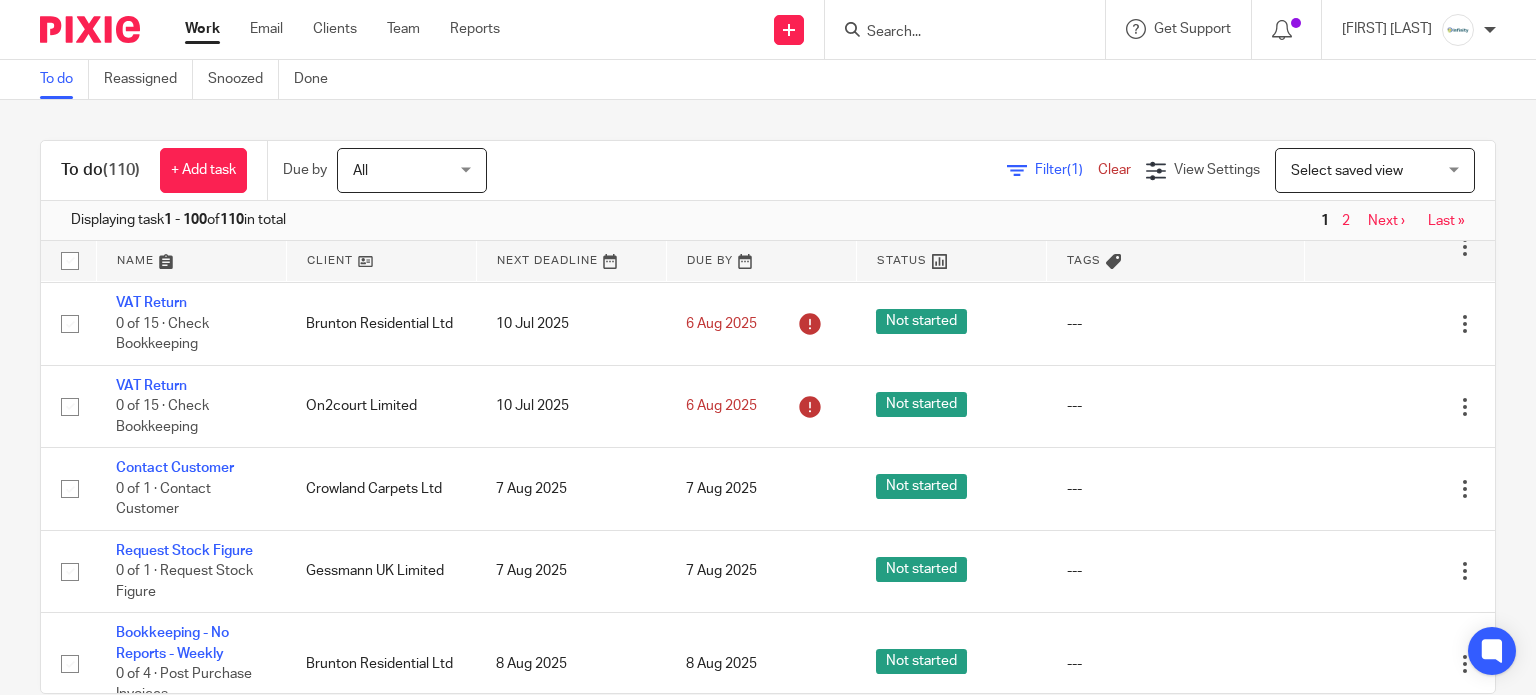 scroll, scrollTop: 666, scrollLeft: 0, axis: vertical 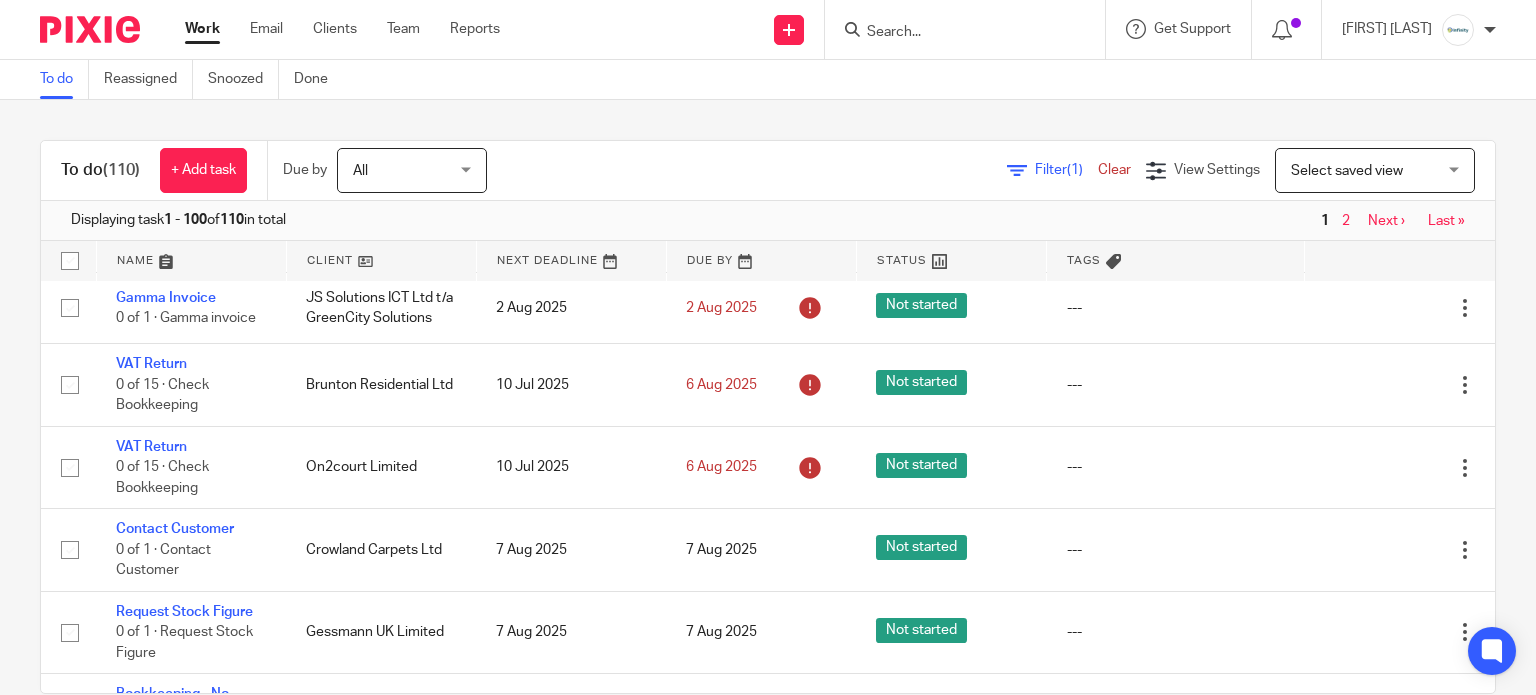 click at bounding box center (955, 33) 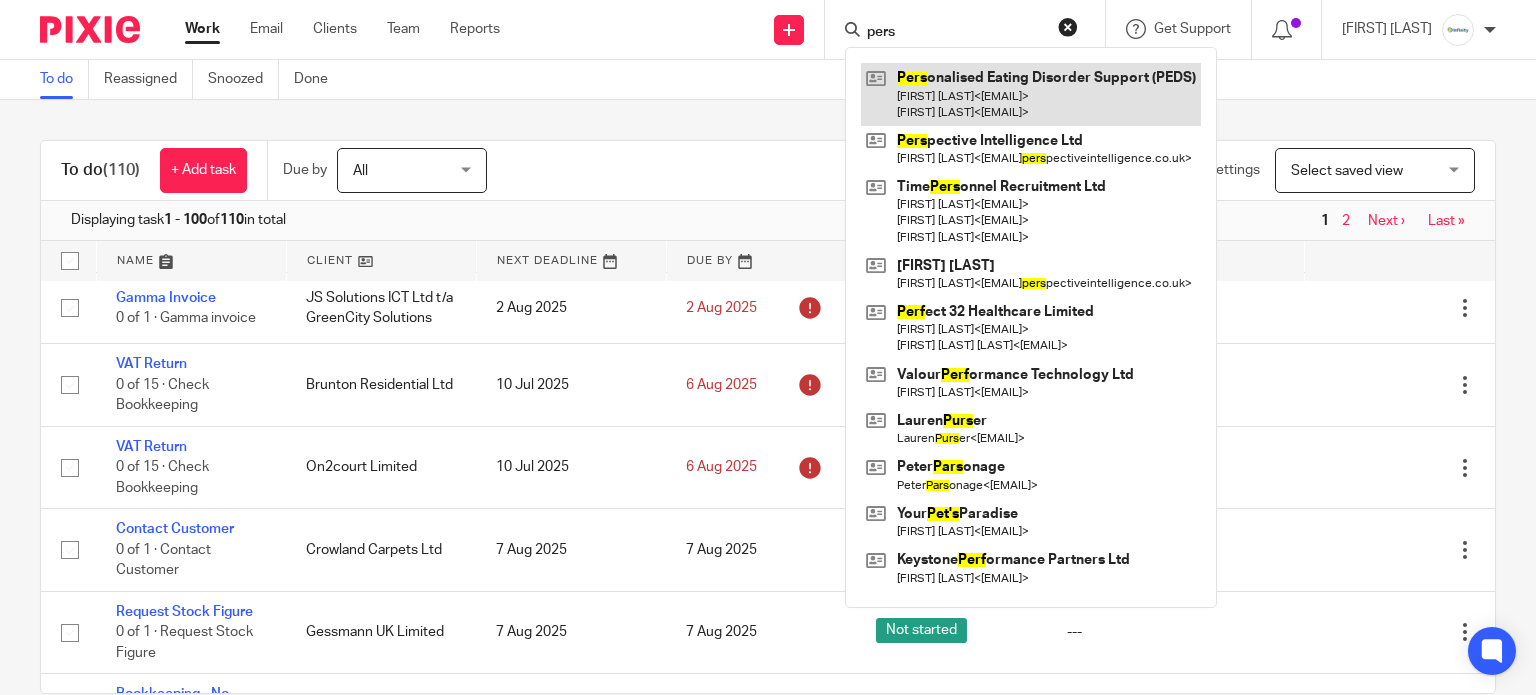 type on "pers" 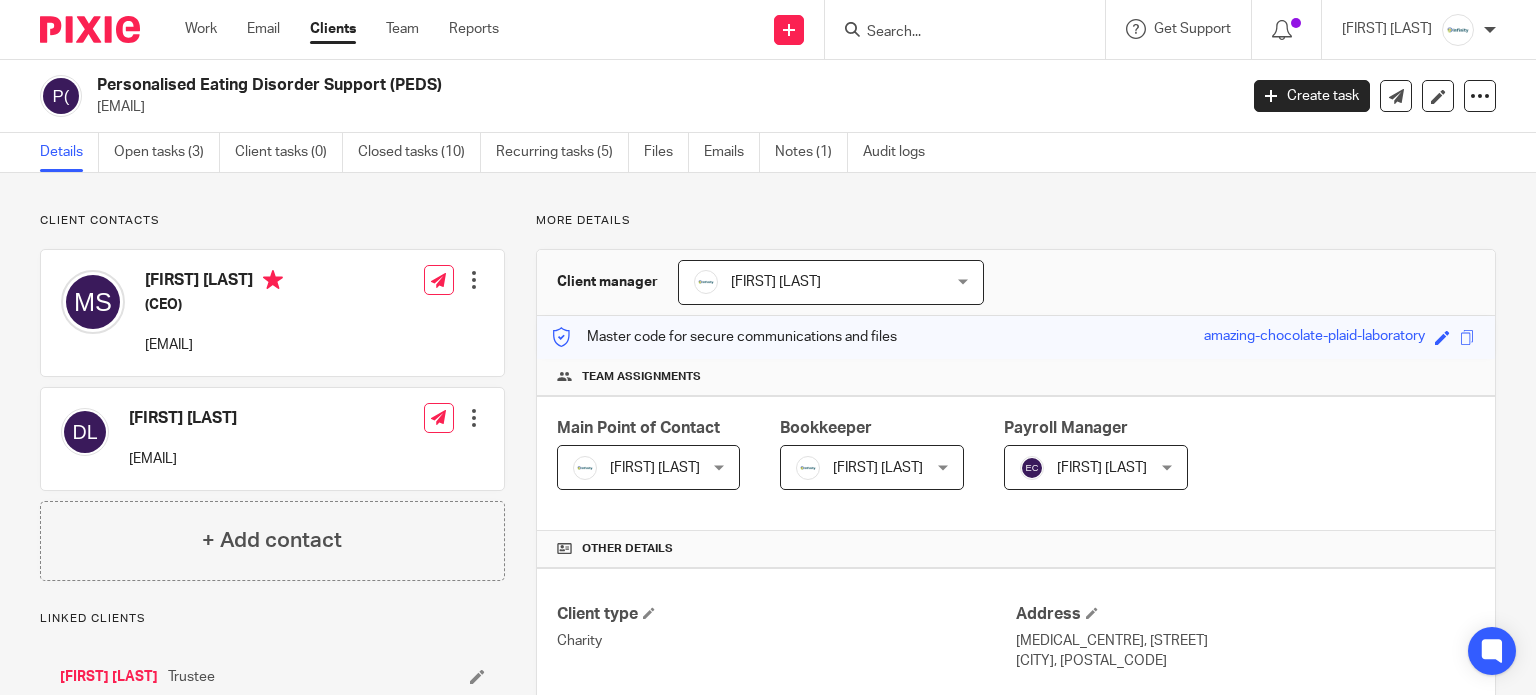 scroll, scrollTop: 0, scrollLeft: 0, axis: both 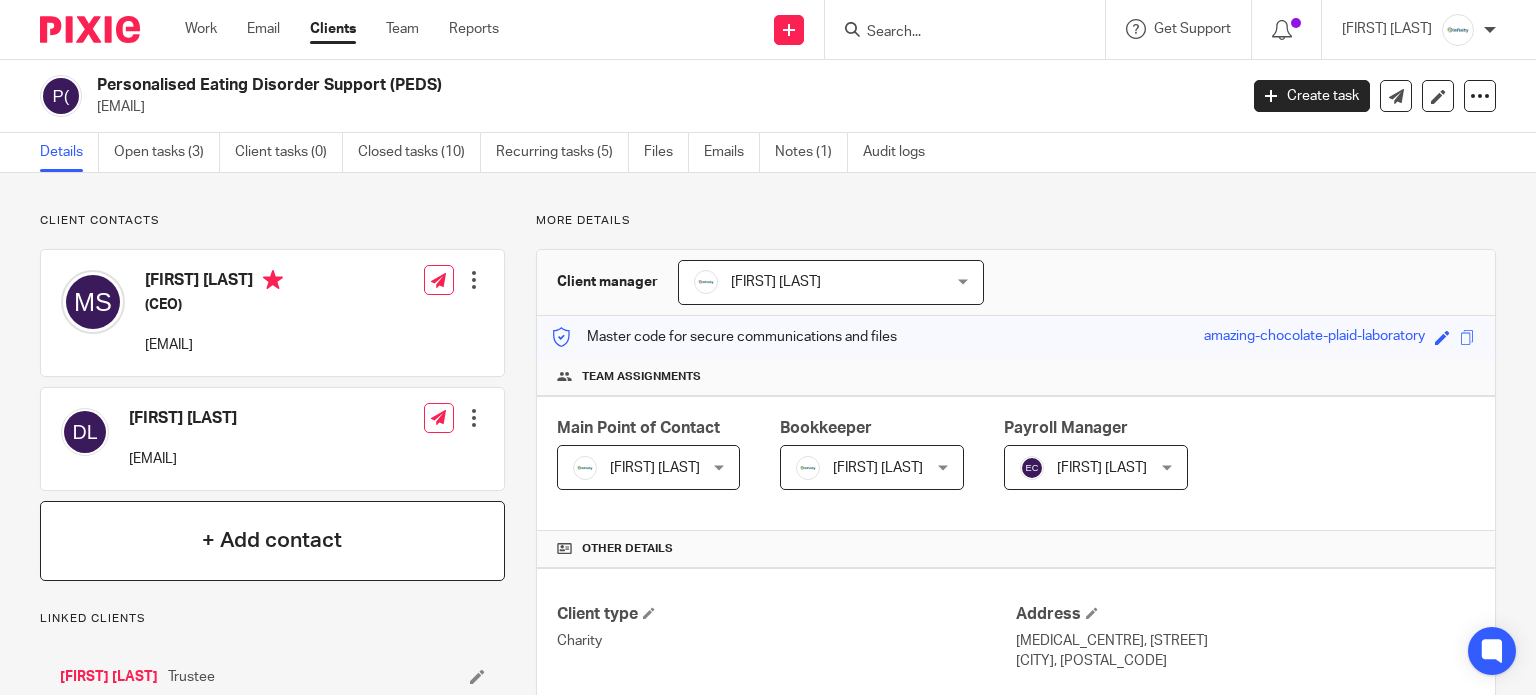 click on "+ Add contact" at bounding box center (272, 540) 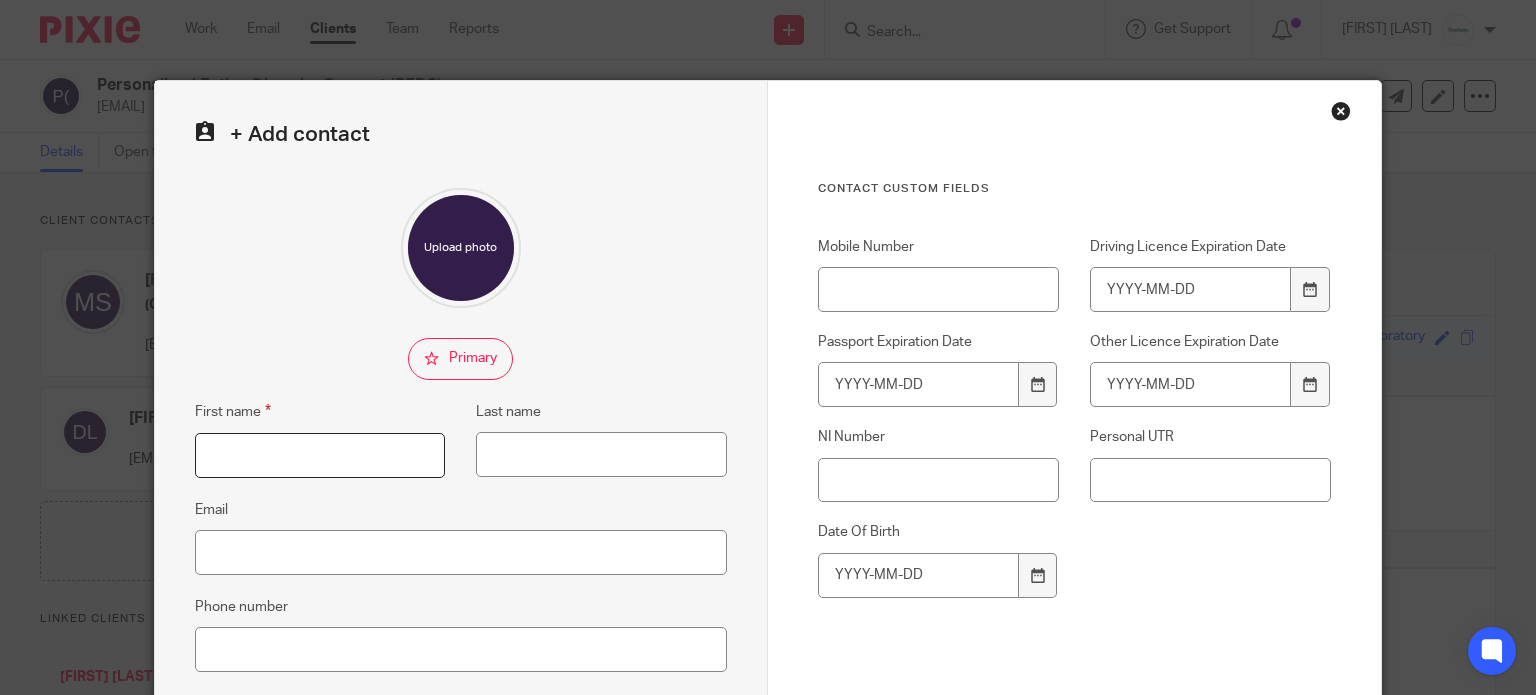 click on "First name" at bounding box center [320, 455] 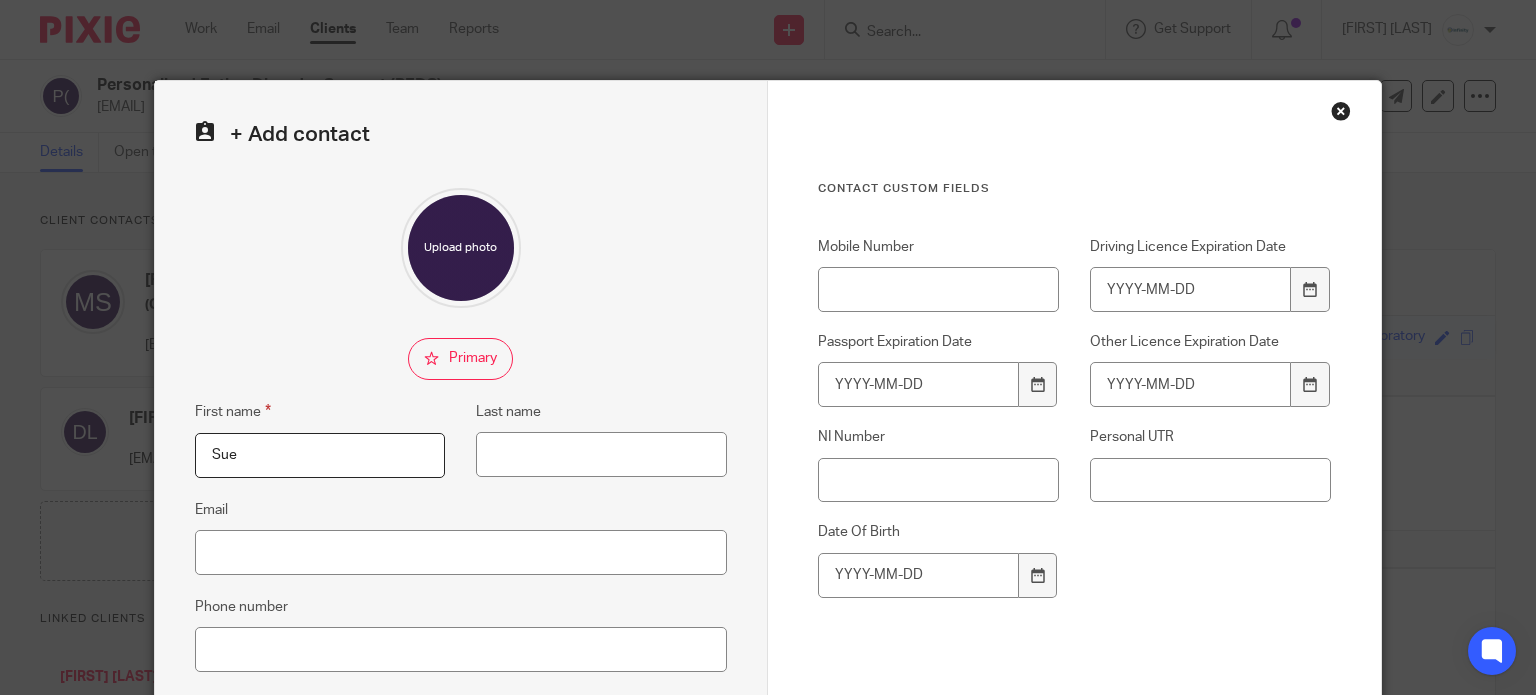 type on "Sue" 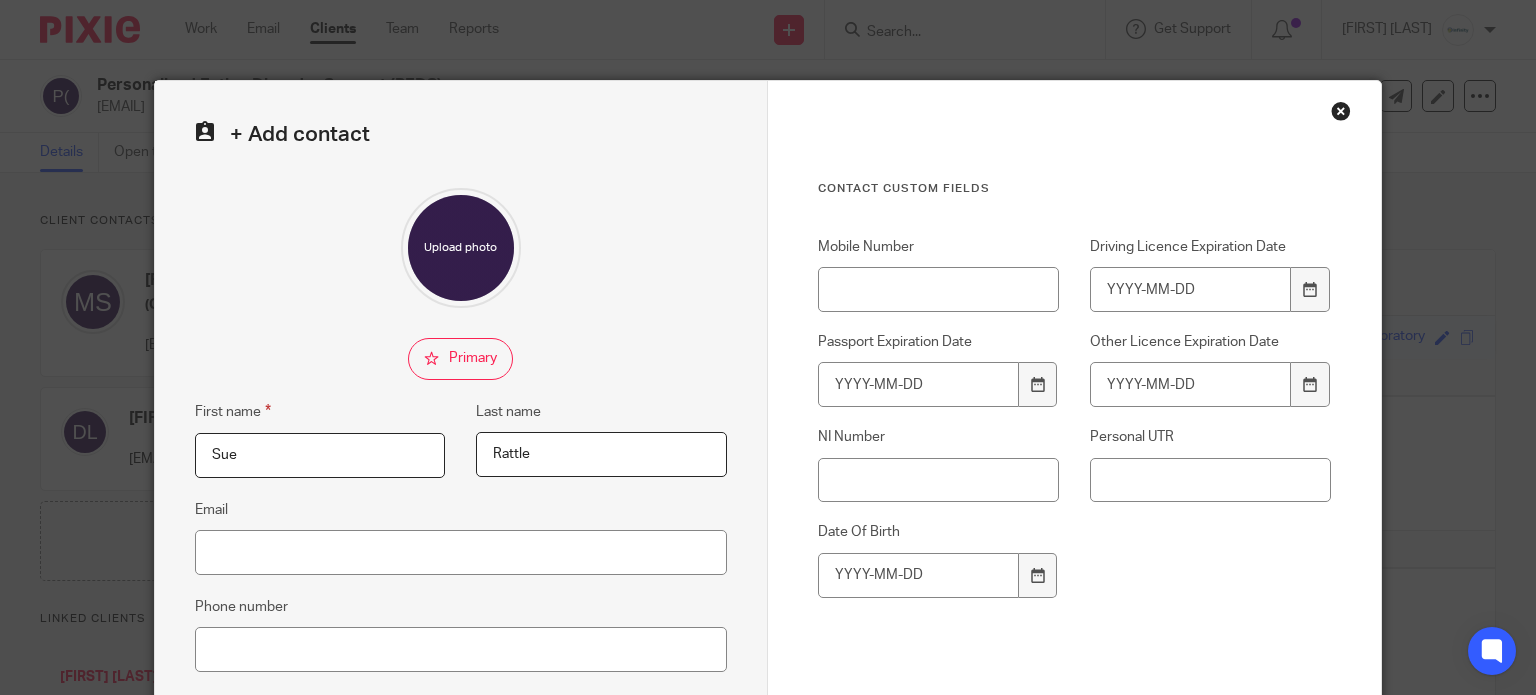 type on "Rattle" 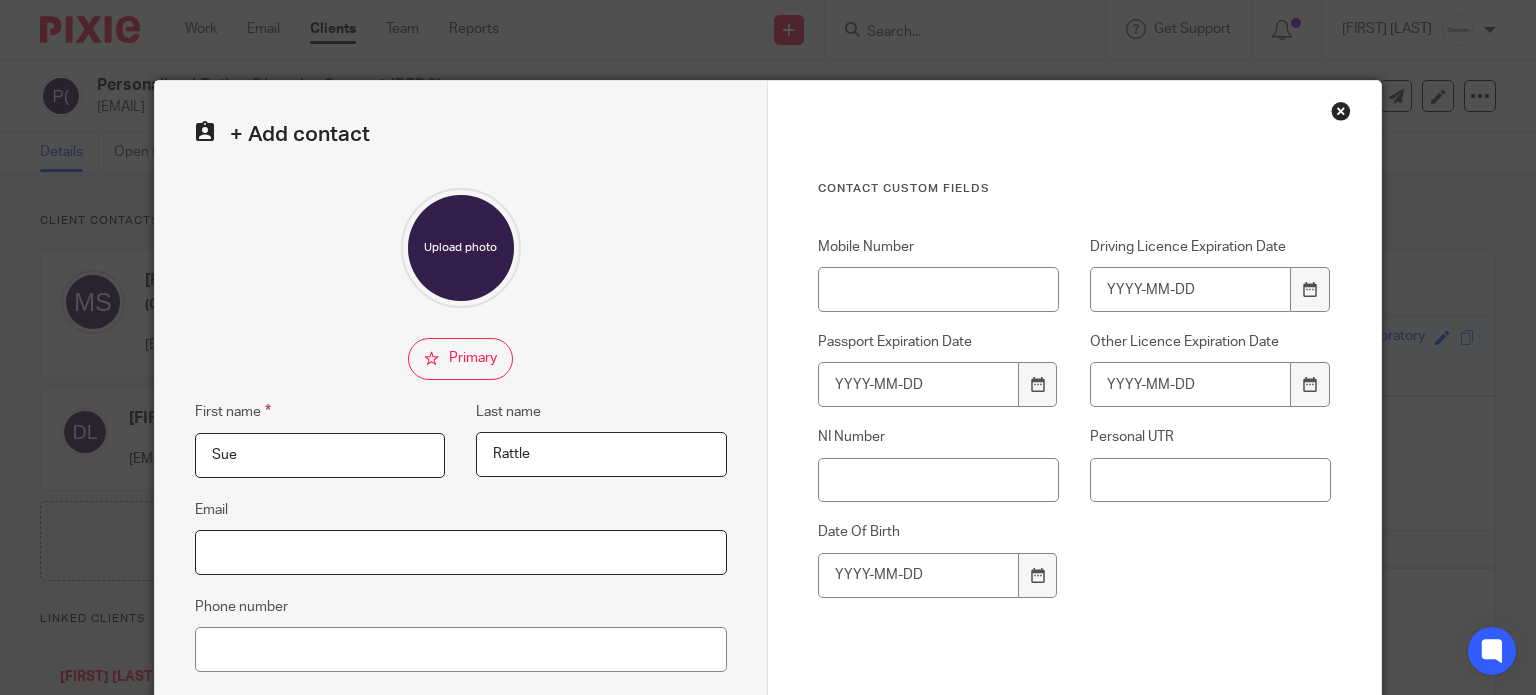 click on "Email" at bounding box center [461, 552] 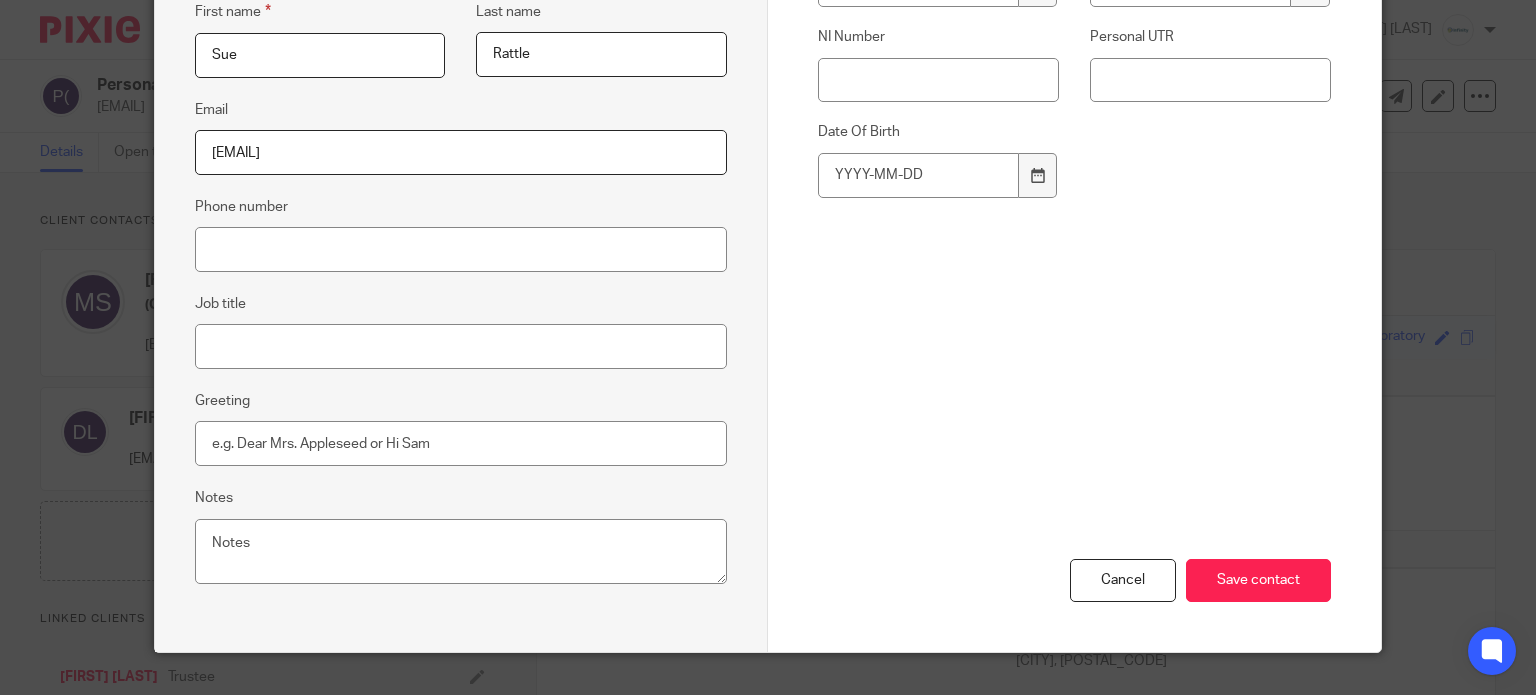 scroll, scrollTop: 435, scrollLeft: 0, axis: vertical 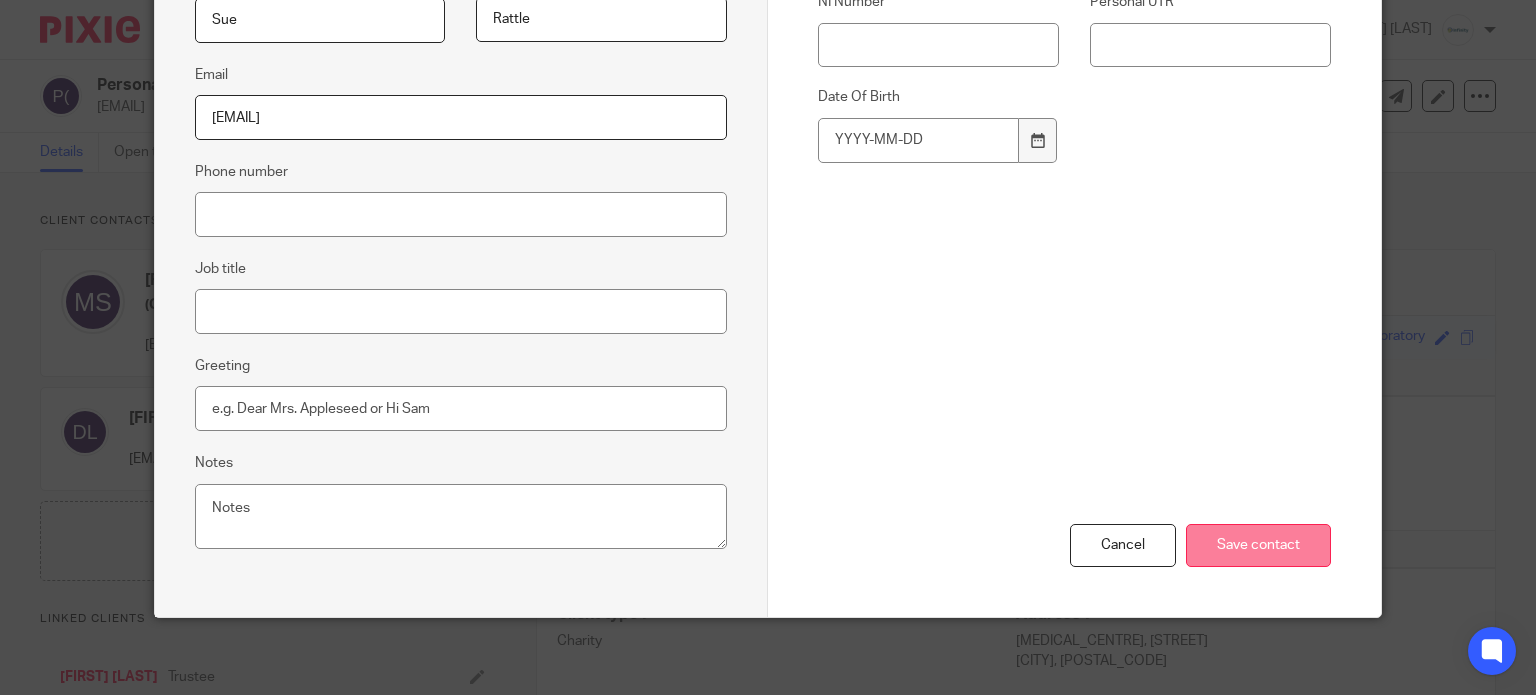 type on "sue.rattle@nhs.net" 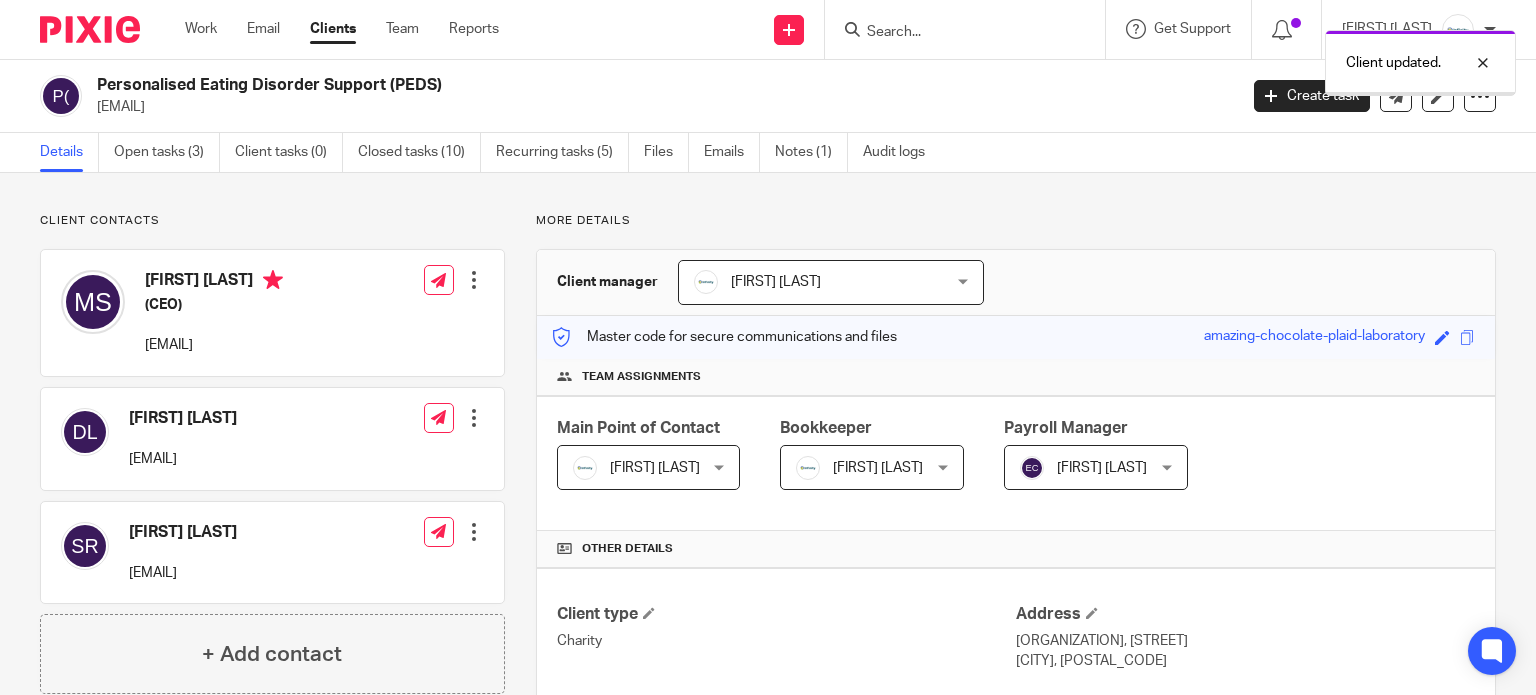 scroll, scrollTop: 0, scrollLeft: 0, axis: both 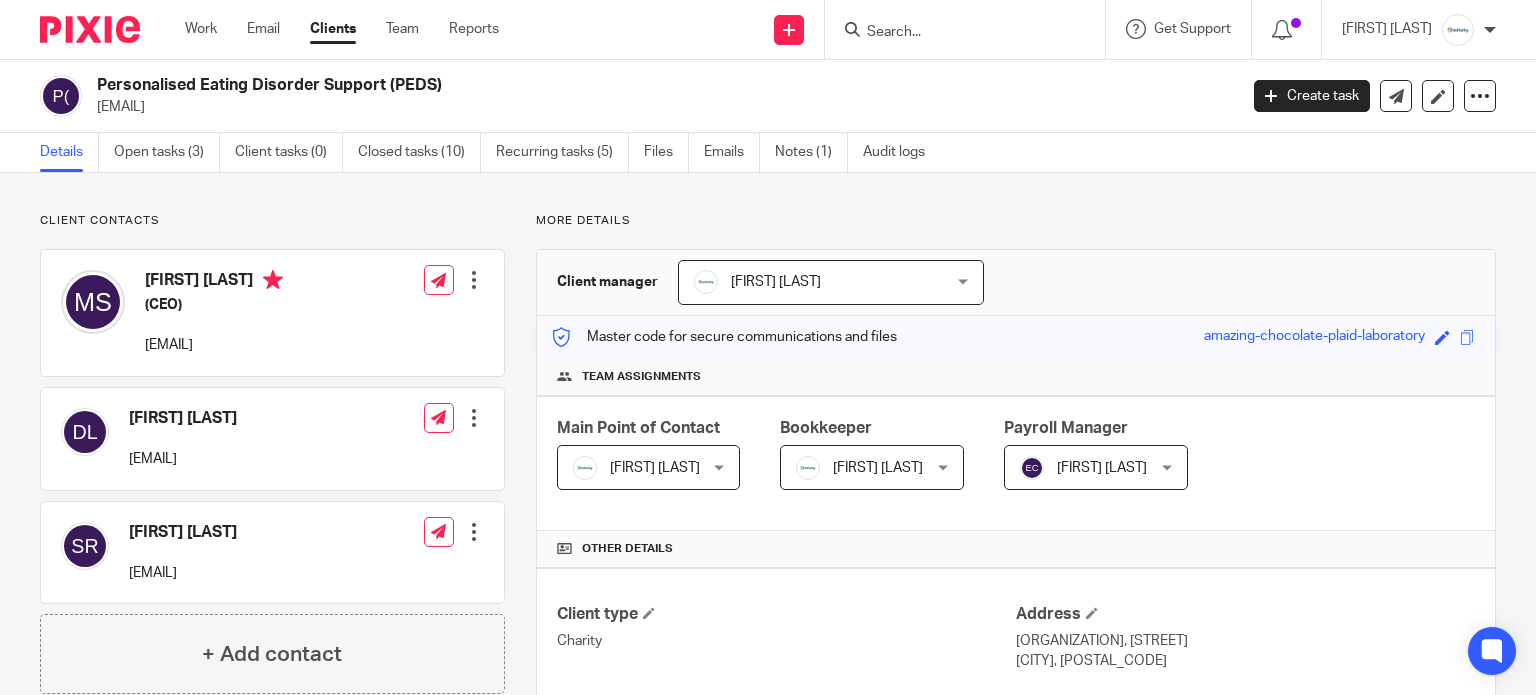 click on "[EMAIL]" at bounding box center (214, 345) 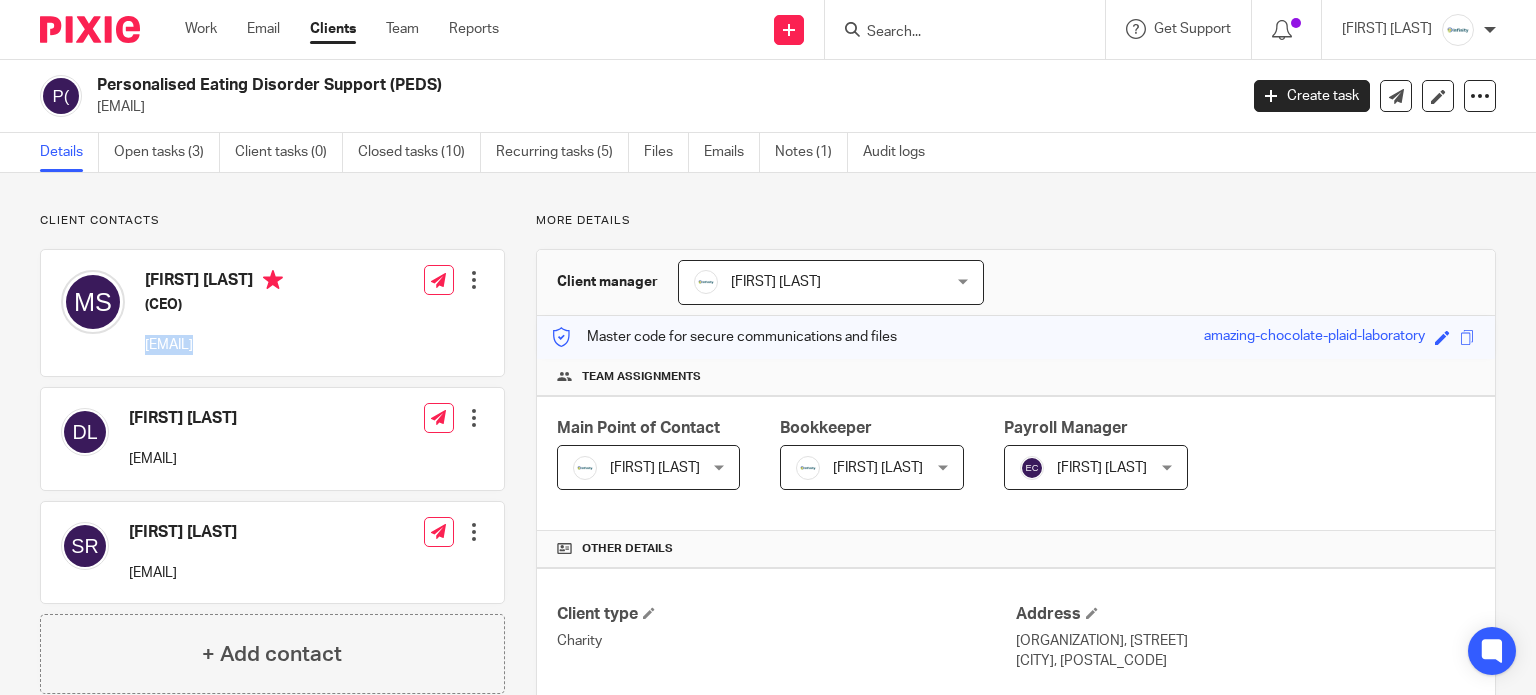 click on "[EMAIL]" at bounding box center [214, 345] 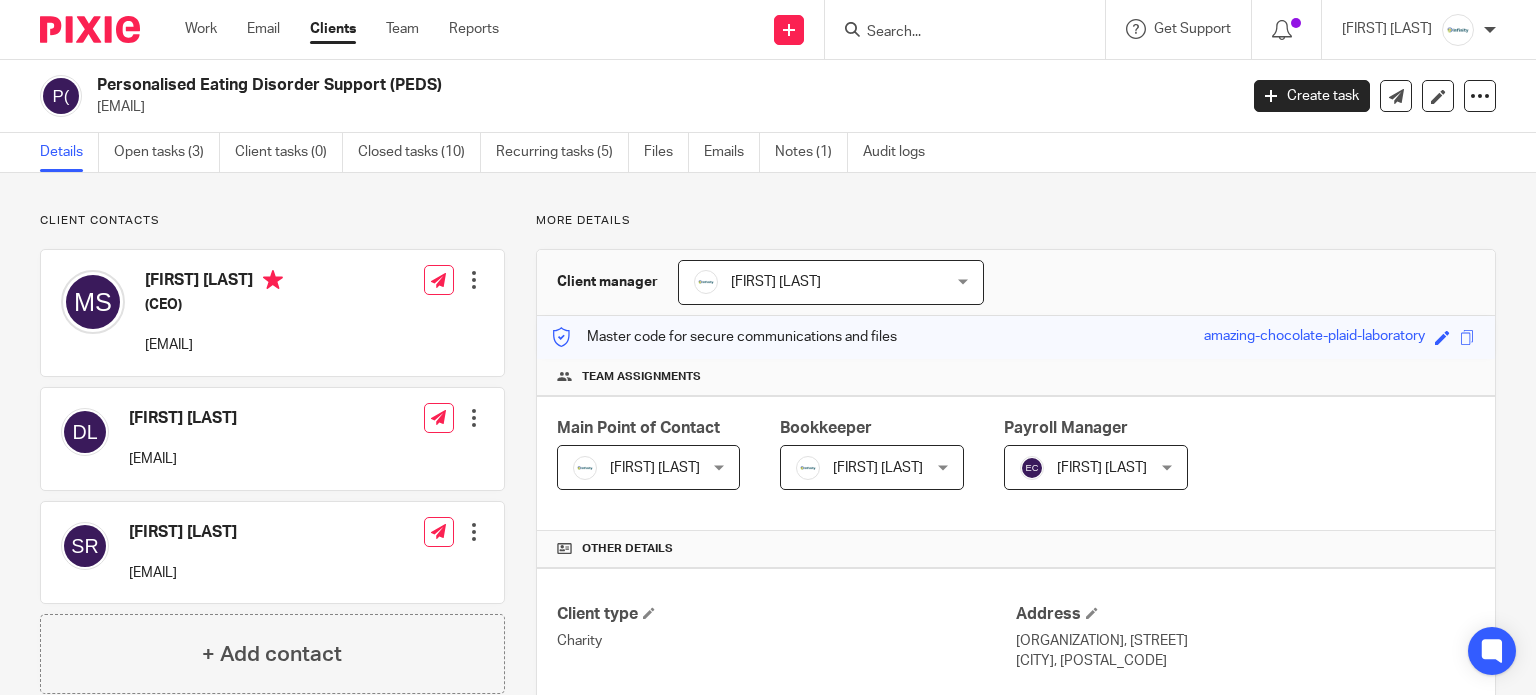 click on "dlyons@nhs.net" at bounding box center [183, 459] 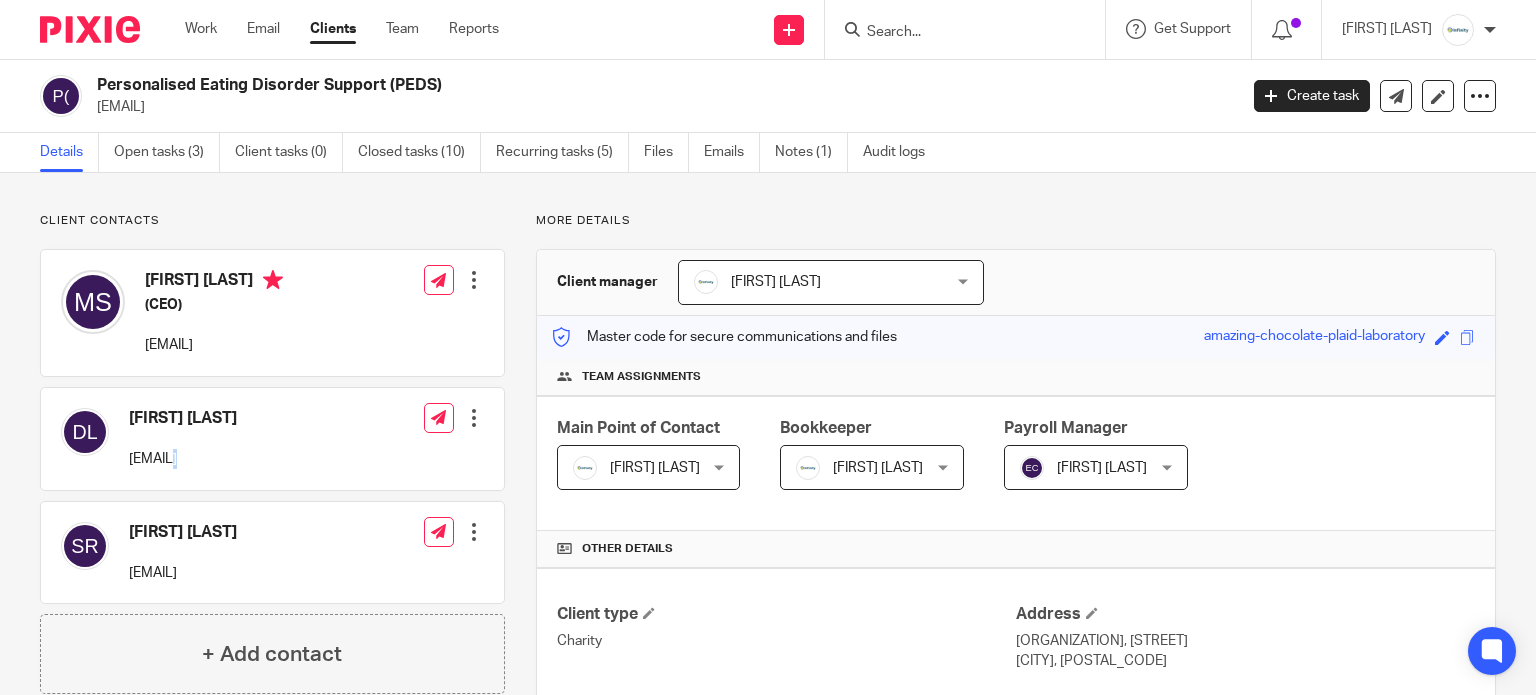 click on "dlyons@nhs.net" at bounding box center (183, 459) 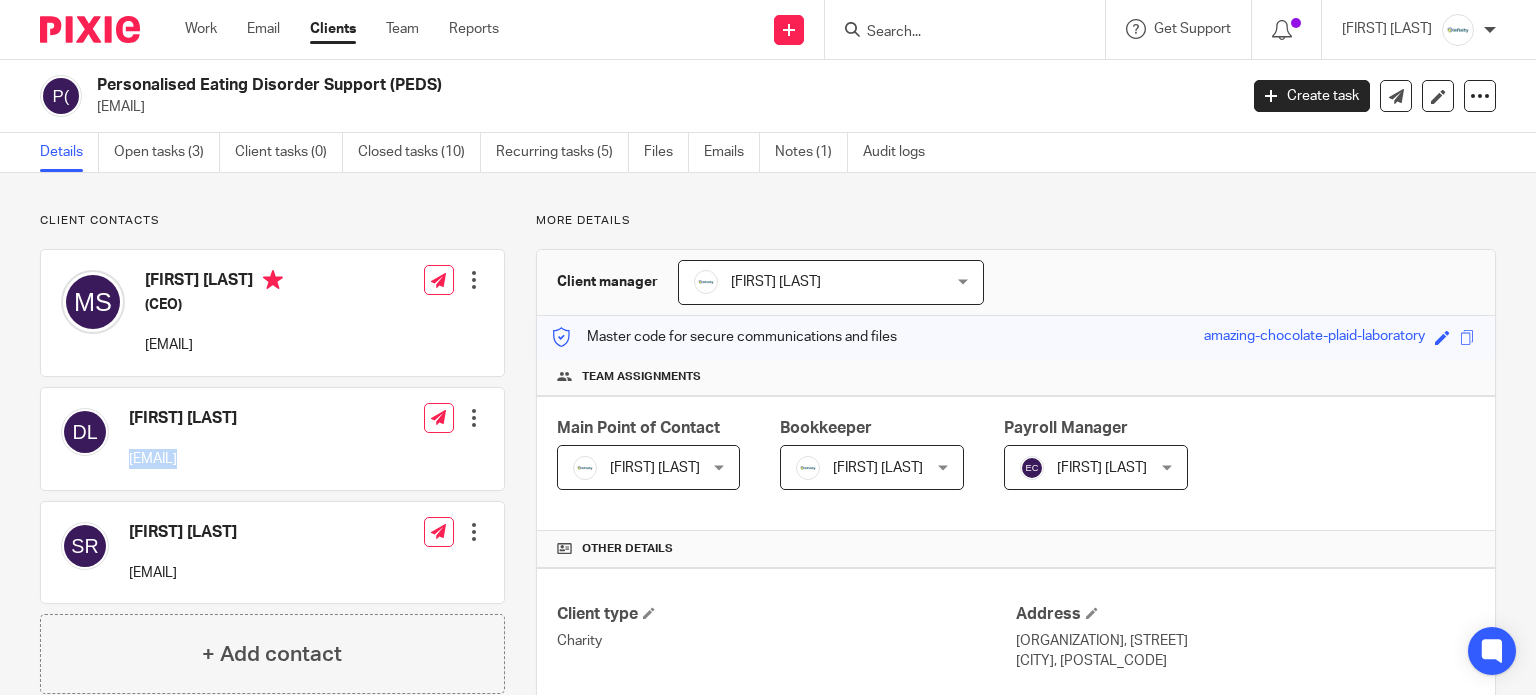 click on "dlyons@nhs.net" at bounding box center [183, 459] 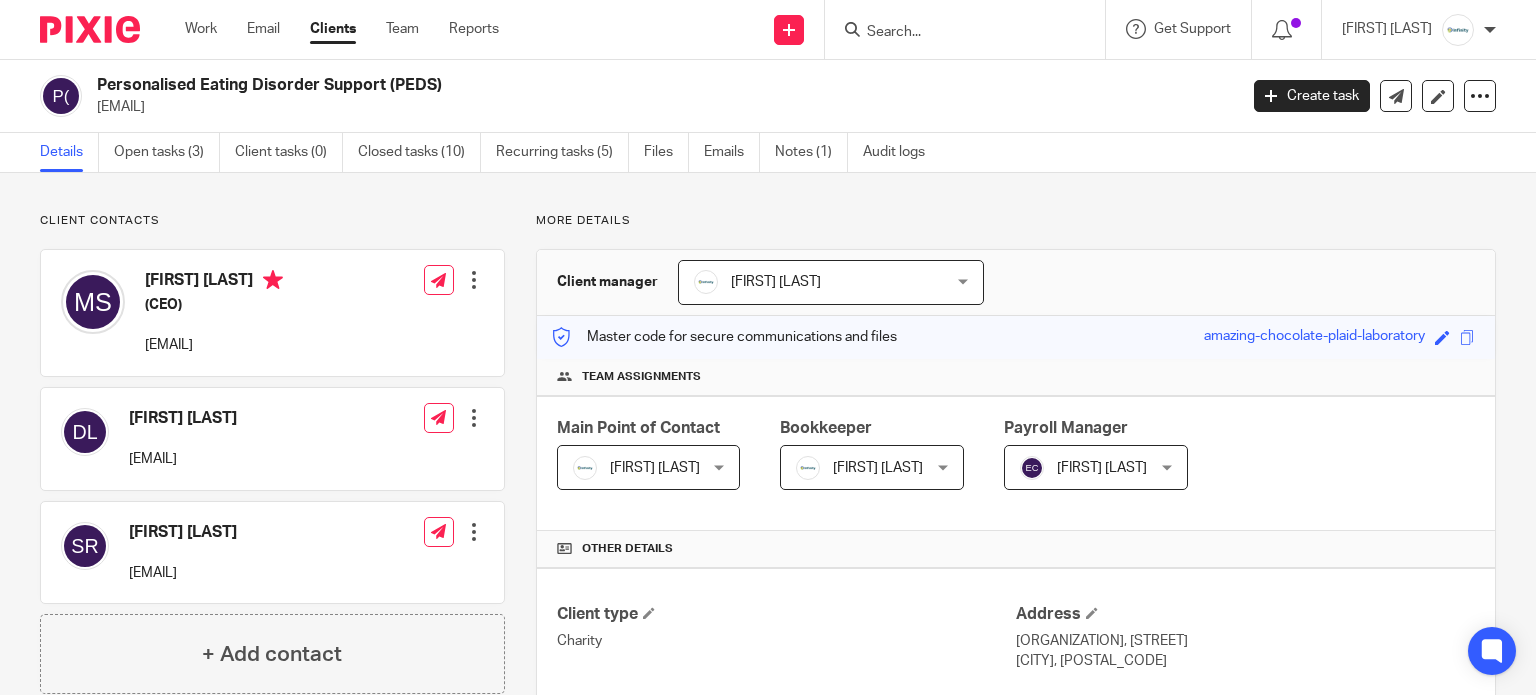click on "sue.rattle@nhs.net" at bounding box center (183, 573) 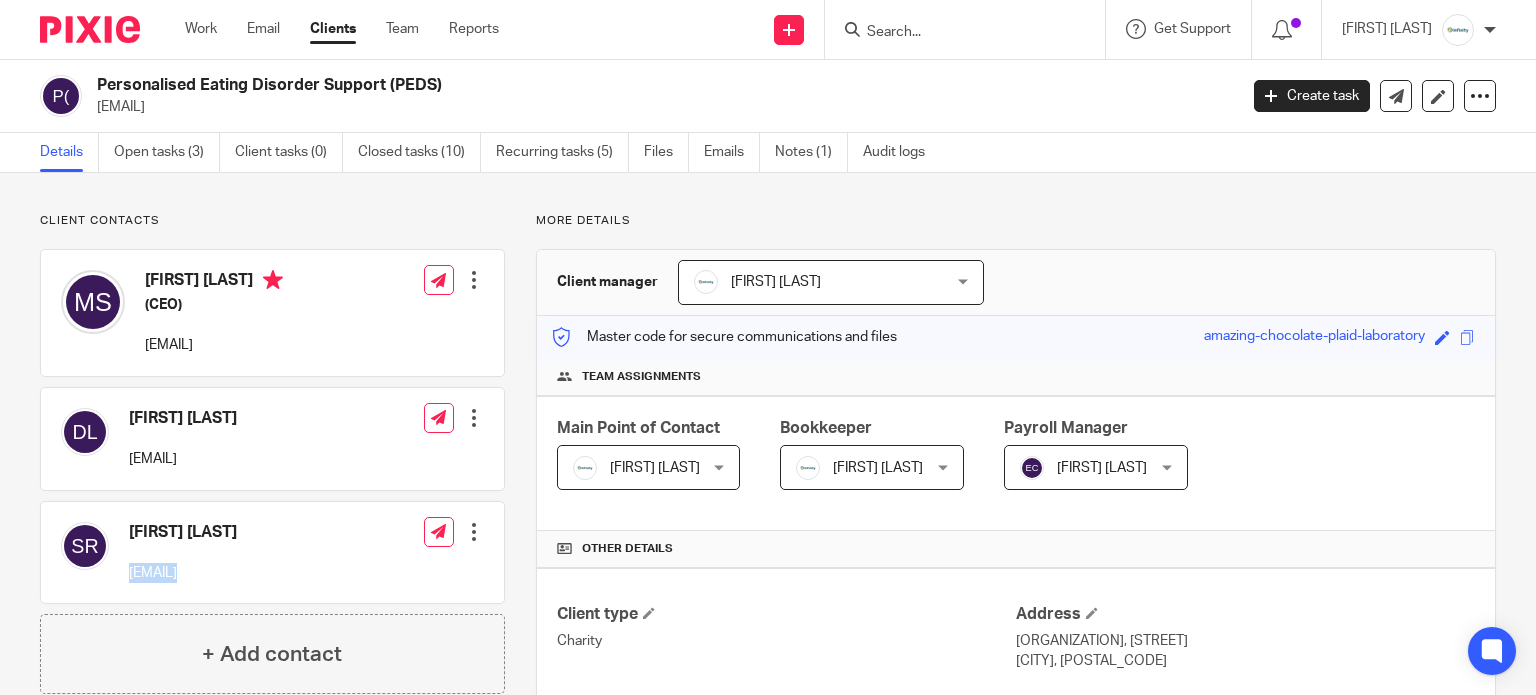 click on "sue.rattle@nhs.net" at bounding box center [183, 573] 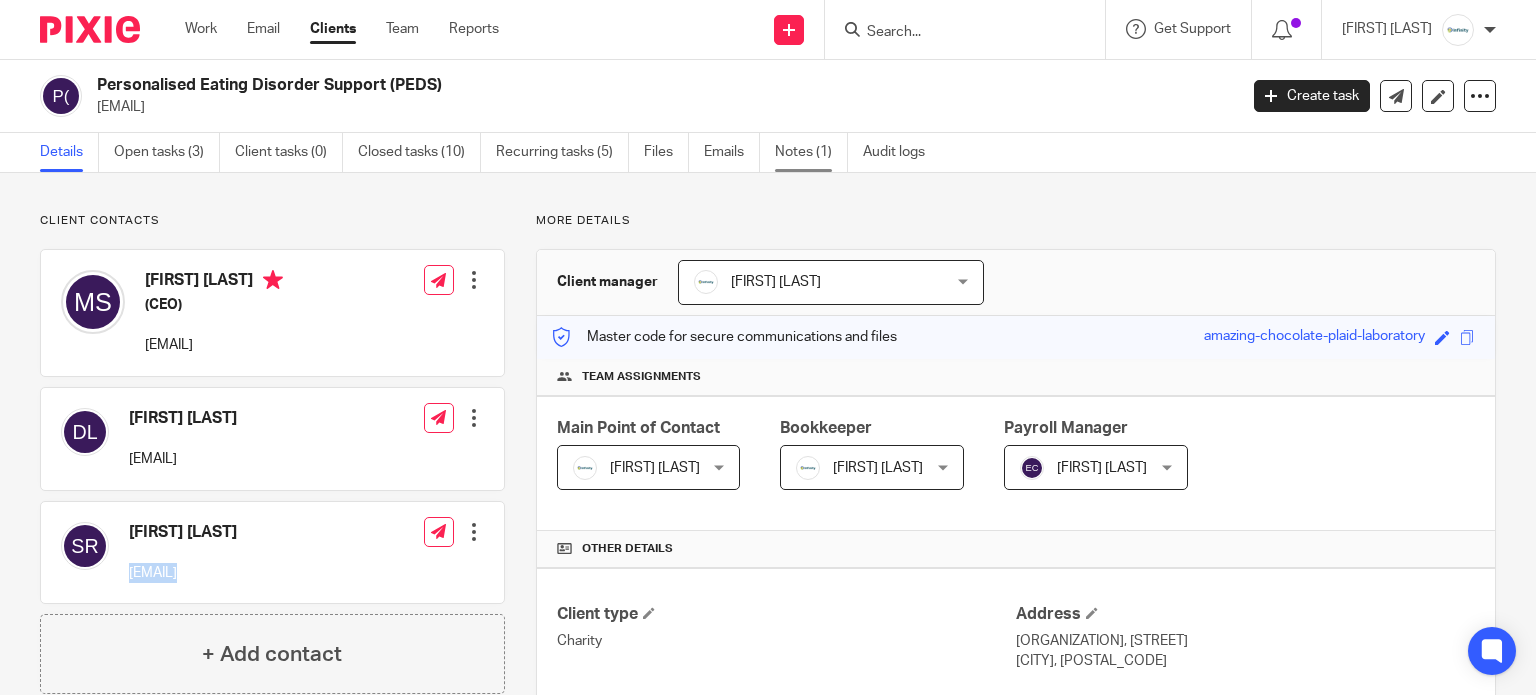 click on "Notes (1)" at bounding box center [811, 152] 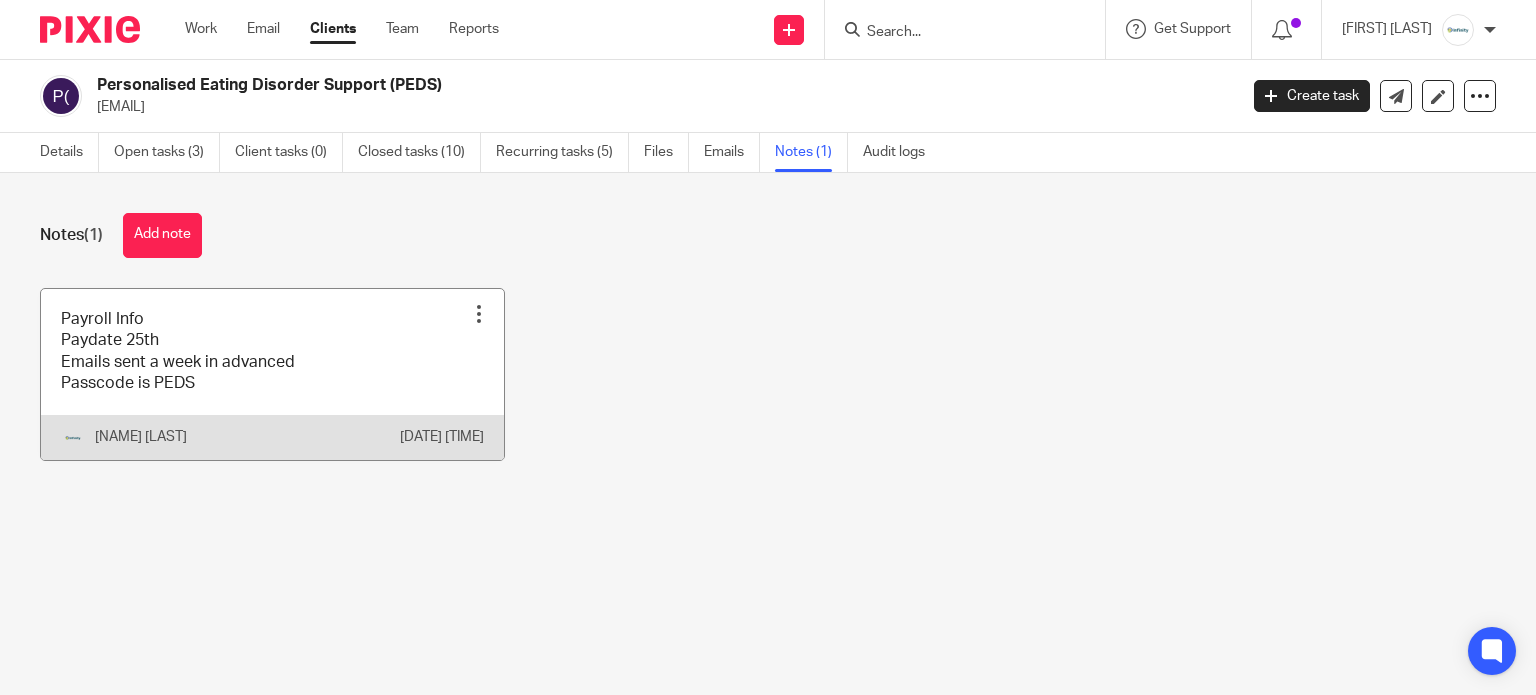scroll, scrollTop: 0, scrollLeft: 0, axis: both 